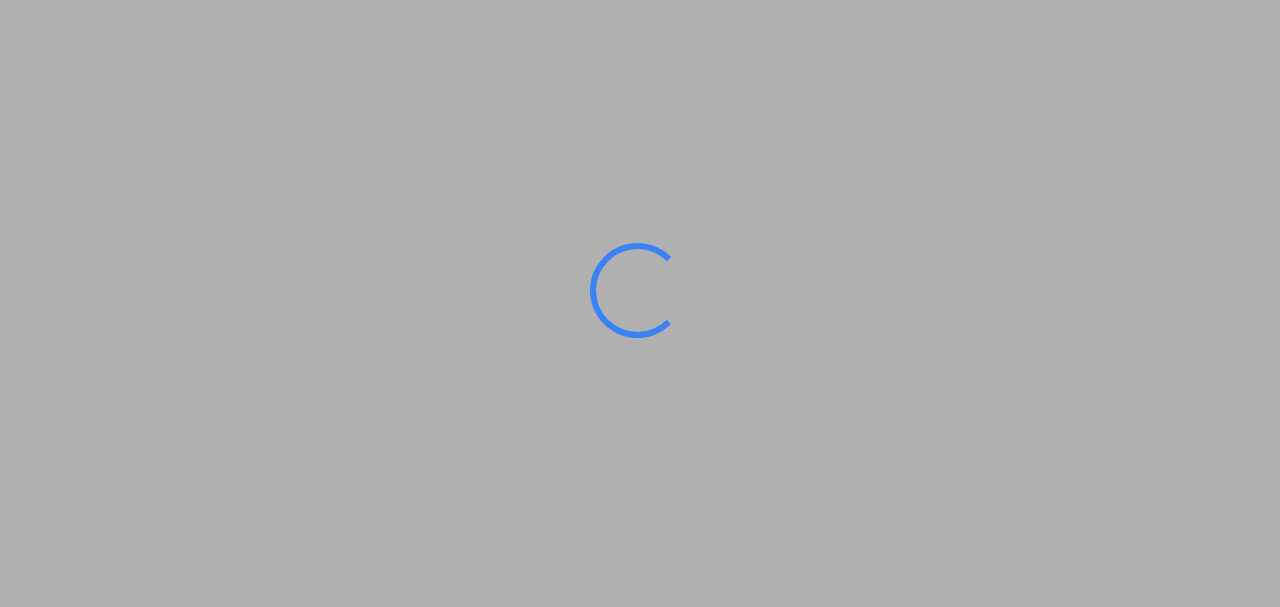 scroll, scrollTop: 0, scrollLeft: 0, axis: both 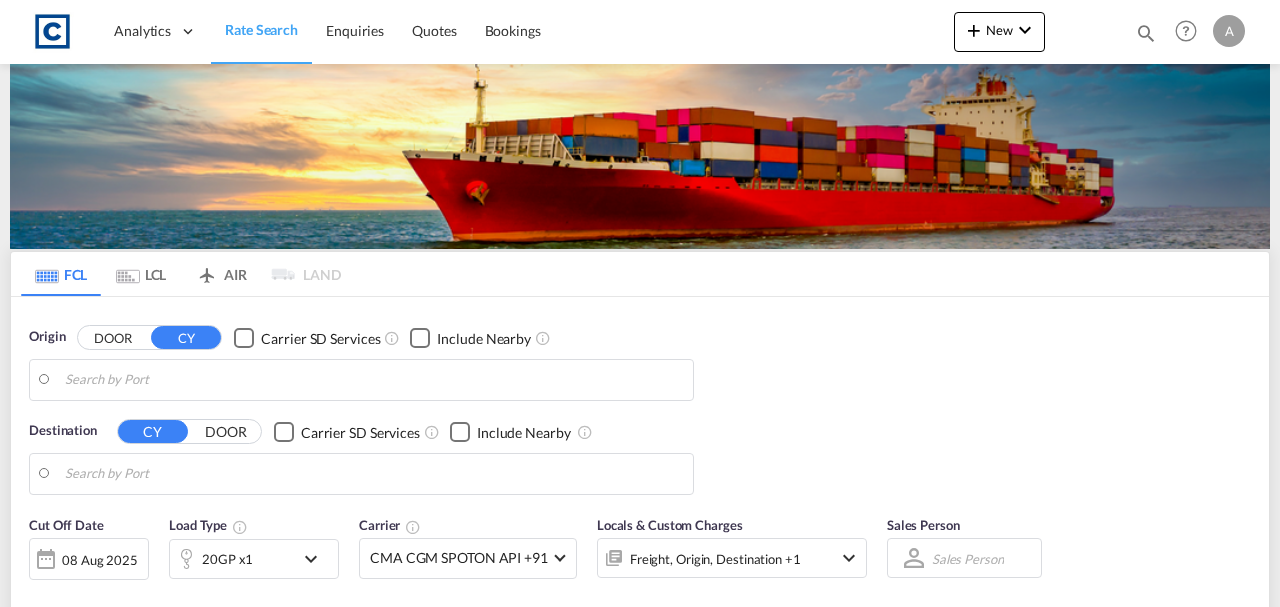 type on "[COUNTRY_CODE]-[POSTAL_CODE], [CITY]" 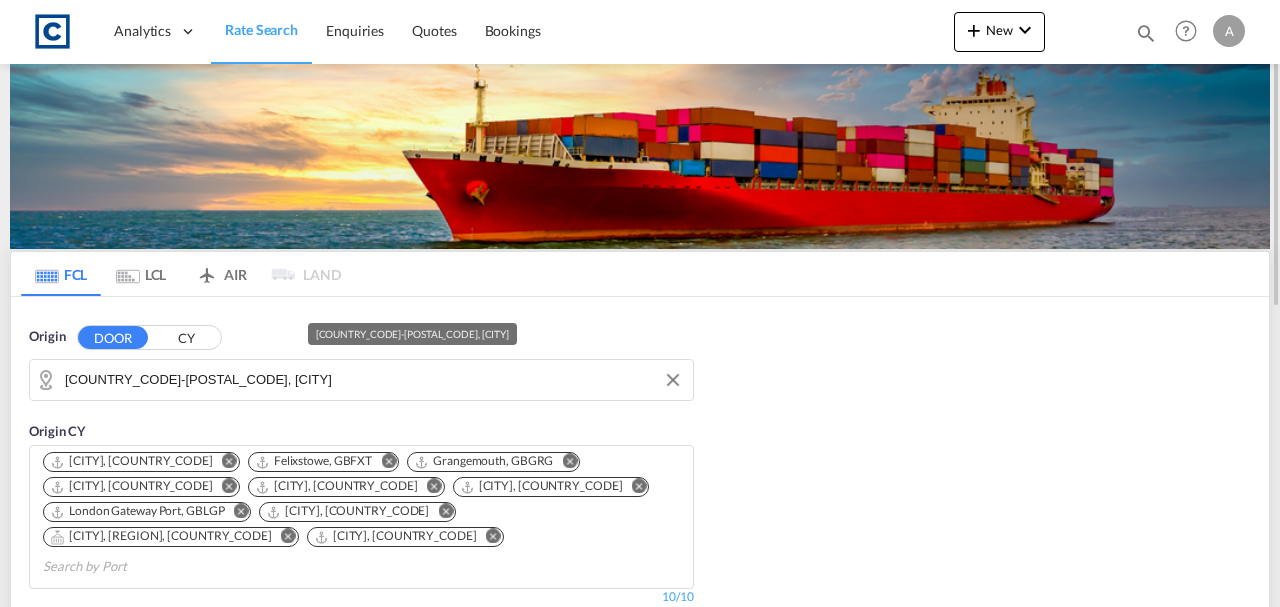 click on "[COUNTRY_CODE]-[POSTAL_CODE], [CITY]" at bounding box center (374, 380) 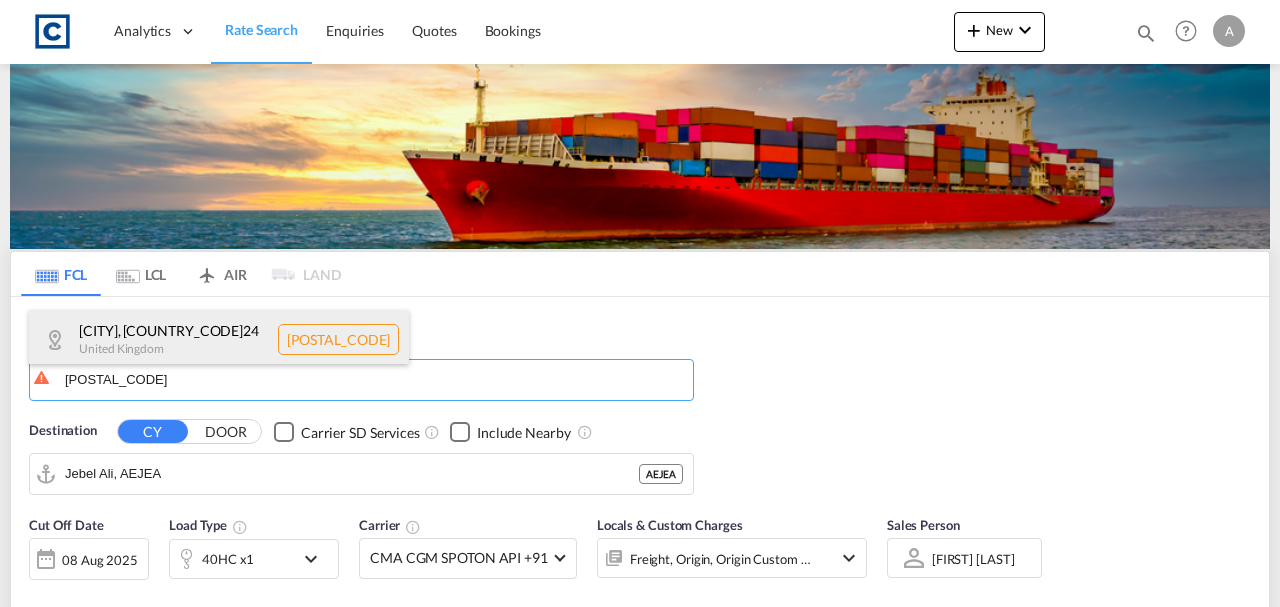 click on "[CITY],
[POSTAL_CODE]
United Kingdom
[COUNTRY_CODE]-[POSTAL_CODE]" at bounding box center (219, 340) 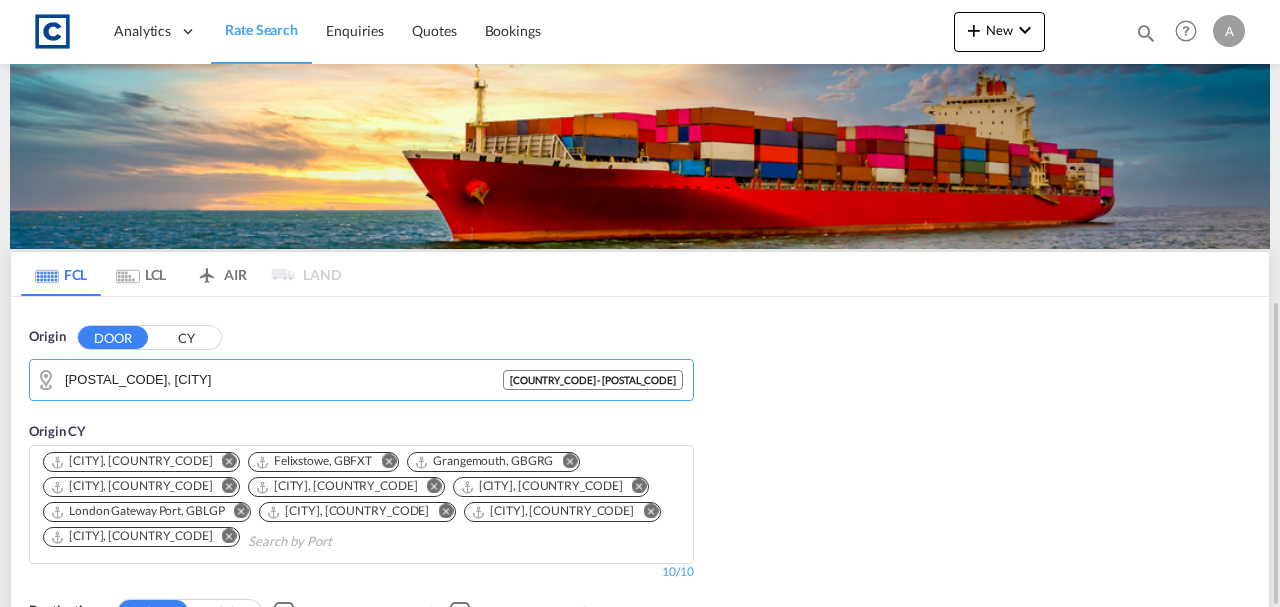 scroll, scrollTop: 400, scrollLeft: 0, axis: vertical 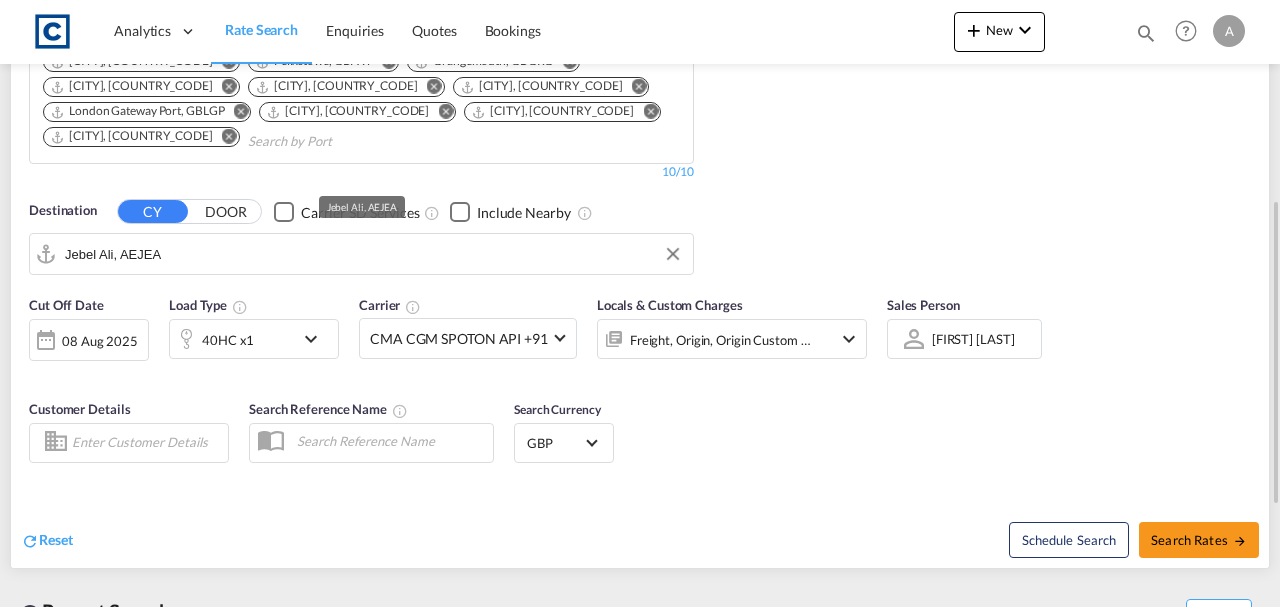 click on "Jebel Ali, AEJEA" at bounding box center [374, 254] 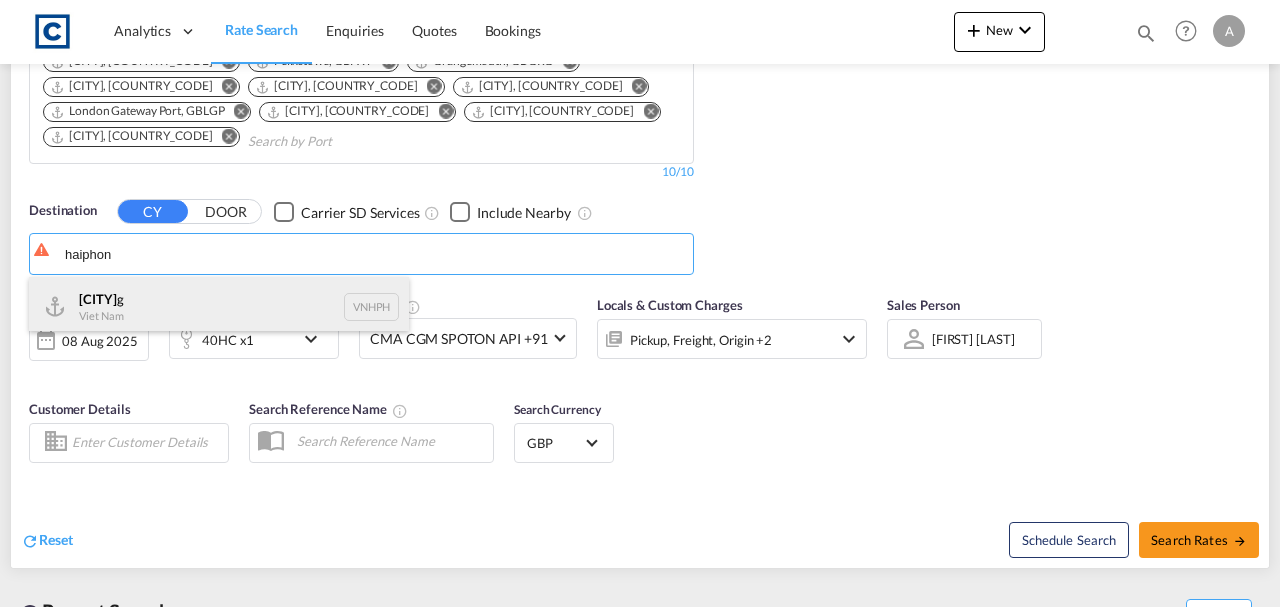 click on "[CITY] g
Viet Nam
VNHPH" at bounding box center [219, 307] 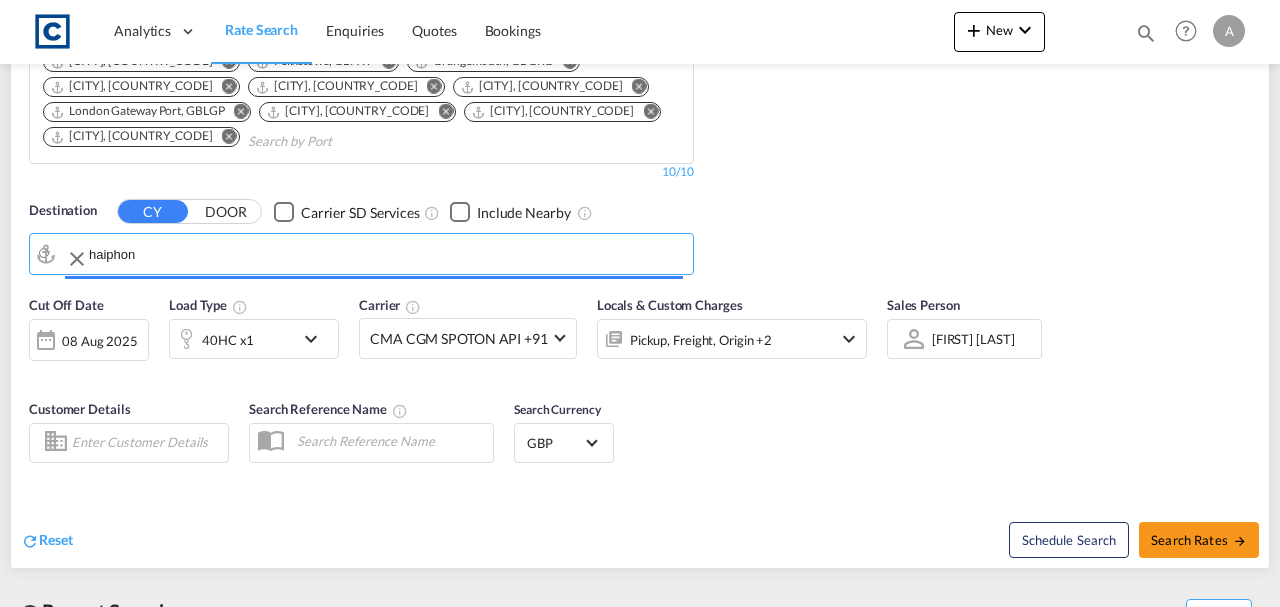 type on "Haiphong, VNHPH" 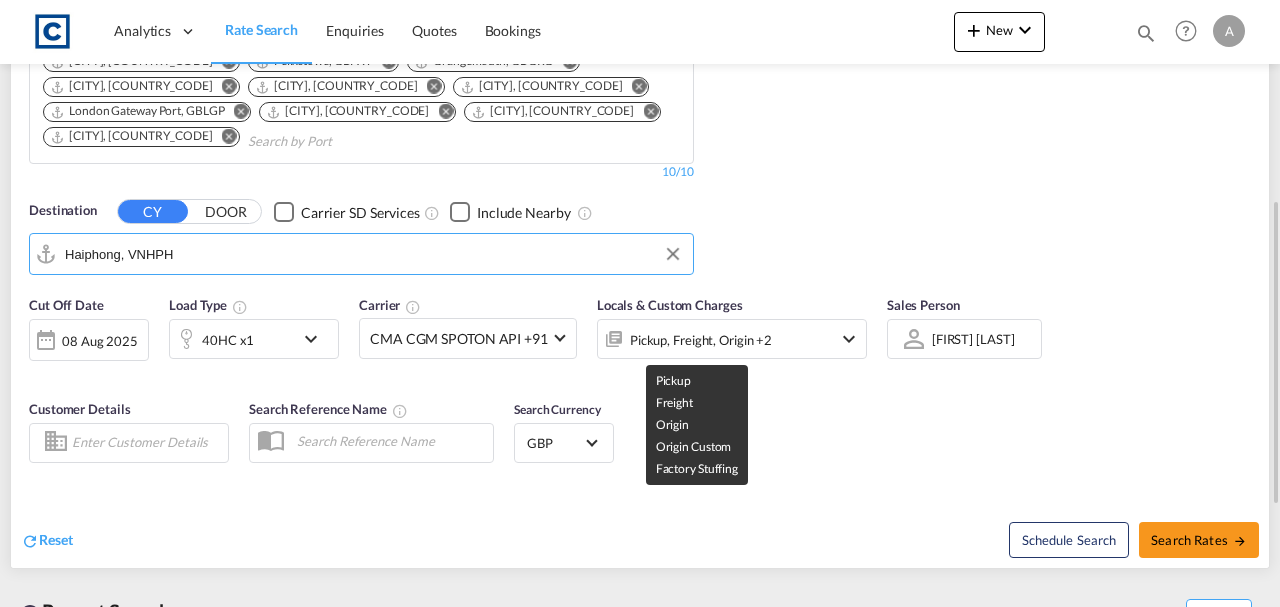 click on "Pickup,  Freight,  Origin +2" at bounding box center (701, 340) 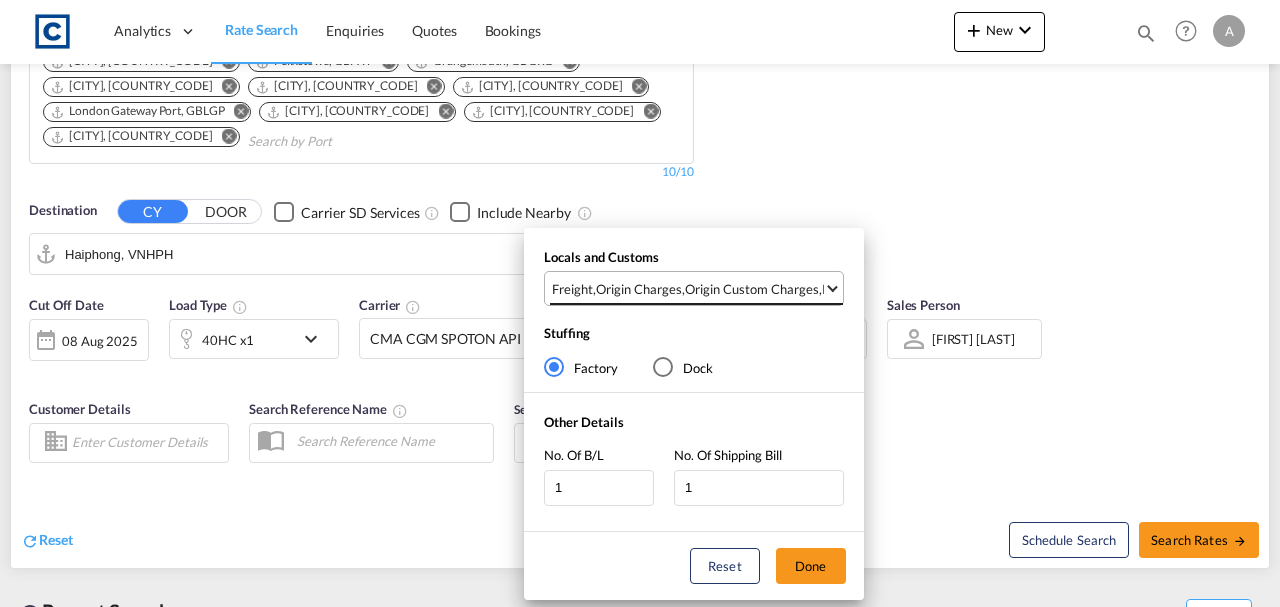click on "Origin Custom Charges" at bounding box center [752, 289] 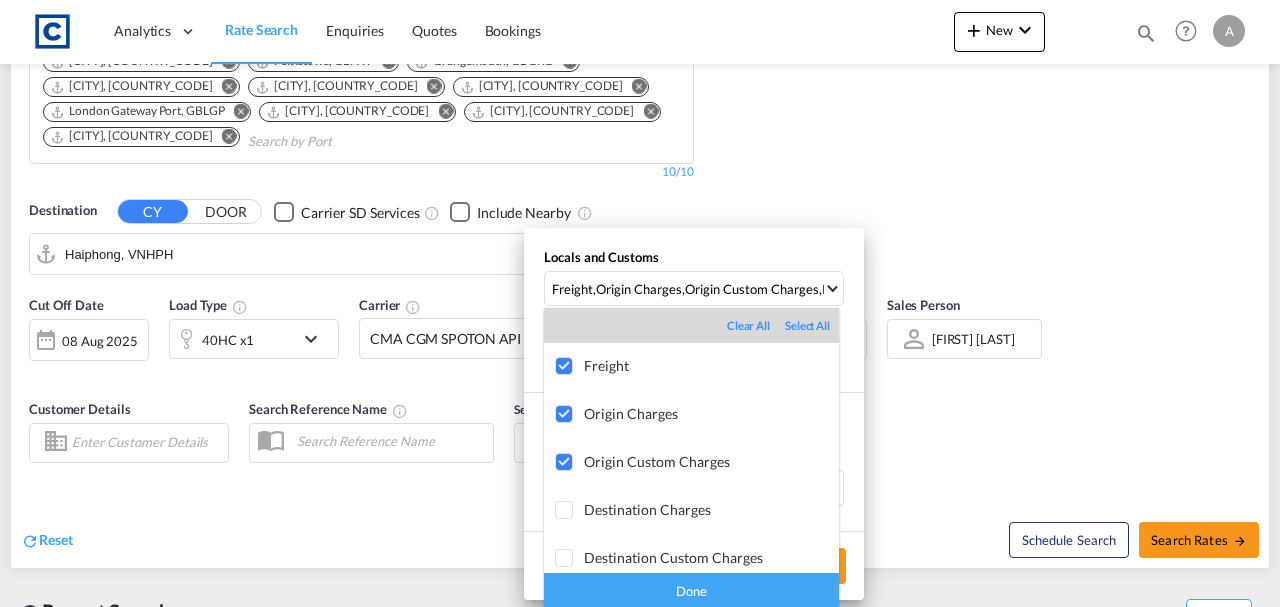 click on "Done" at bounding box center [691, 590] 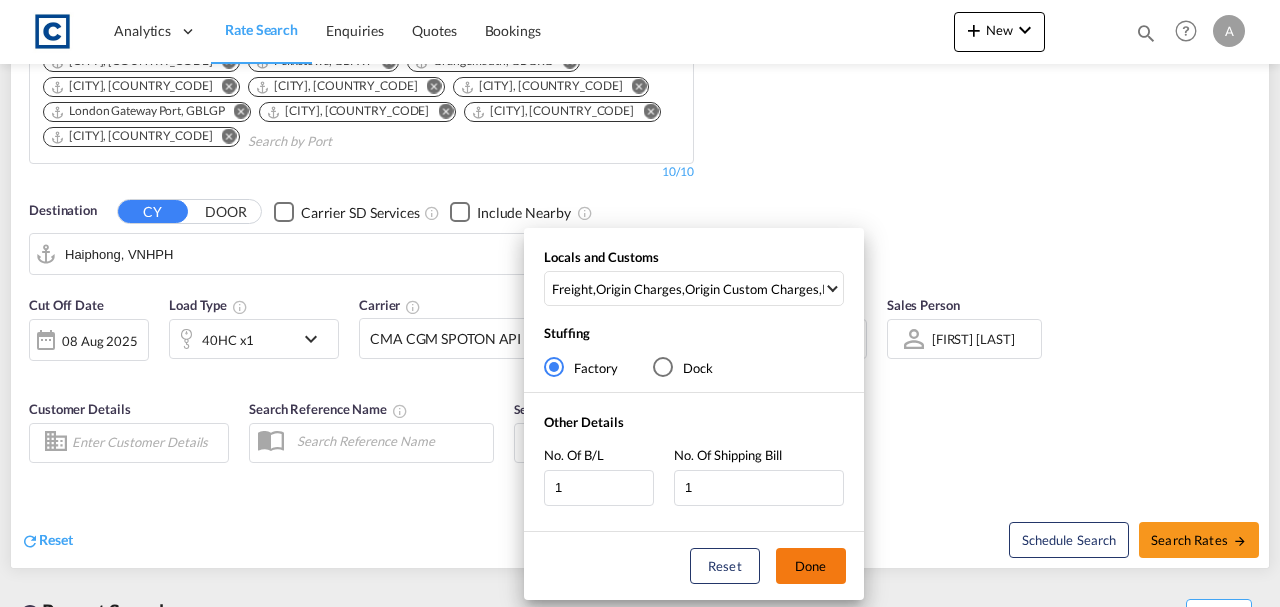 drag, startPoint x: 819, startPoint y: 570, endPoint x: 866, endPoint y: 516, distance: 71.5891 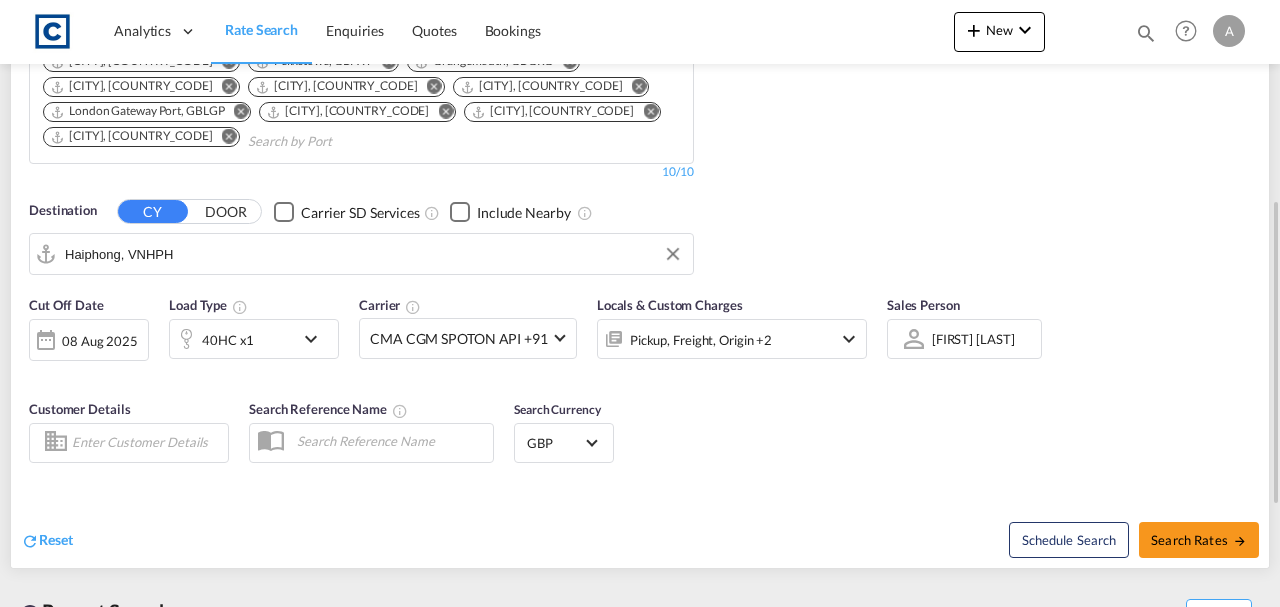 click on "Cut Off Date
08 Aug 2025 08/08/2025   Load Type
40HC x1
Carrier
CMA CGM SPOTON API +91   Online Rates 9
All  (35) CMA CGM SPOTON API
CMACGM API (Contract)
COSCO SynconHub
Hapag-Lloyd Spot
Hyundai Merchant Marine (HMM) spot
Maersk Spot
MY MSC
ONE QUOTE
OOCL FreightSmart
Anco Trans
BOLD
BTC Logistiek B.V.
Cardinal
Carotrans
ECU Worldwide
Evergreen Spot
EZ ZIM
GLOBELINK SPOT
Hapag-Lloyd Quick Quotes
HLS
Logisber Haulage
NAAAI SPOT
NORDICON
Sealand
Sealand America spot
Sealand Asia spot
Sealand Europe spot
Shipco Transport
Shipco Transport
Transliner Maritime Pvt Ltd.
TXL Ocean Rail Logistics - HMM
TXL Ocean Rail Logistics - ONE
VANGUARD SPOT
WEC- DEEP SEA
WWA
Contract Rates 83
All  (83) 2M Alliance
Anco Trans
ANL
ANL Container Line
Arkas Line
Atlantic Container Lines
Australia National Line (ANL)
Baker Transport
BMC Line Shipping
BOLD
Borchard Lines Ltd
BTC Logistiek B.V.
BUSCADOR
Cardinal" at bounding box center [640, 382] 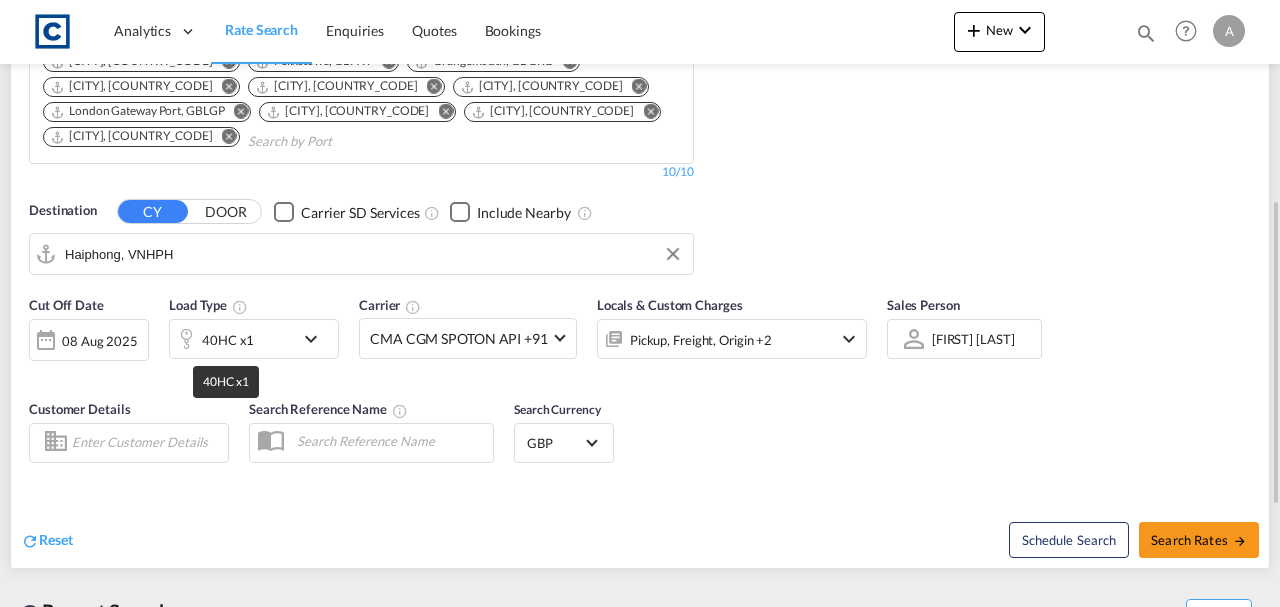 click on "40HC x1" at bounding box center (228, 340) 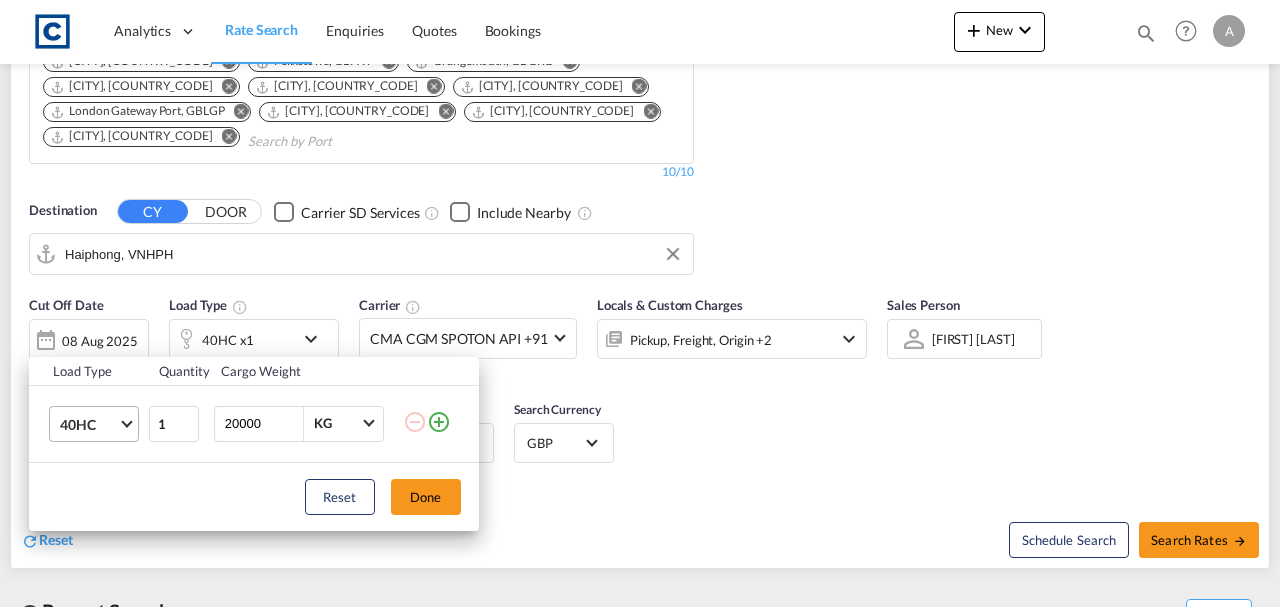 click on "40HC" at bounding box center [89, 425] 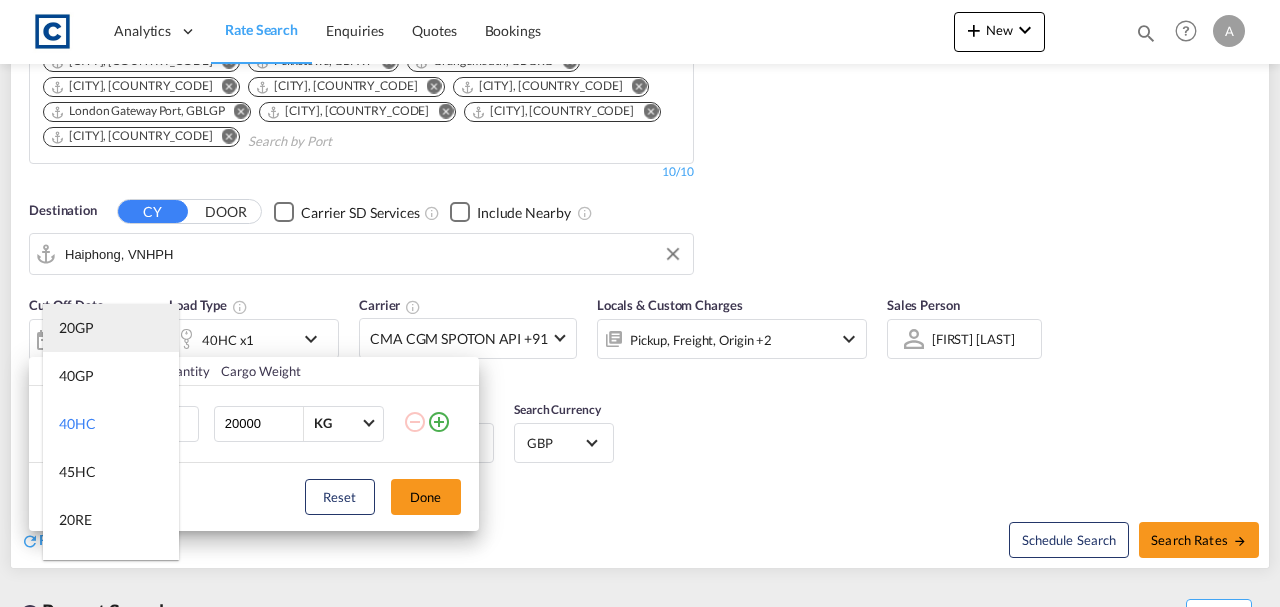 drag, startPoint x: 84, startPoint y: 319, endPoint x: 93, endPoint y: 325, distance: 10.816654 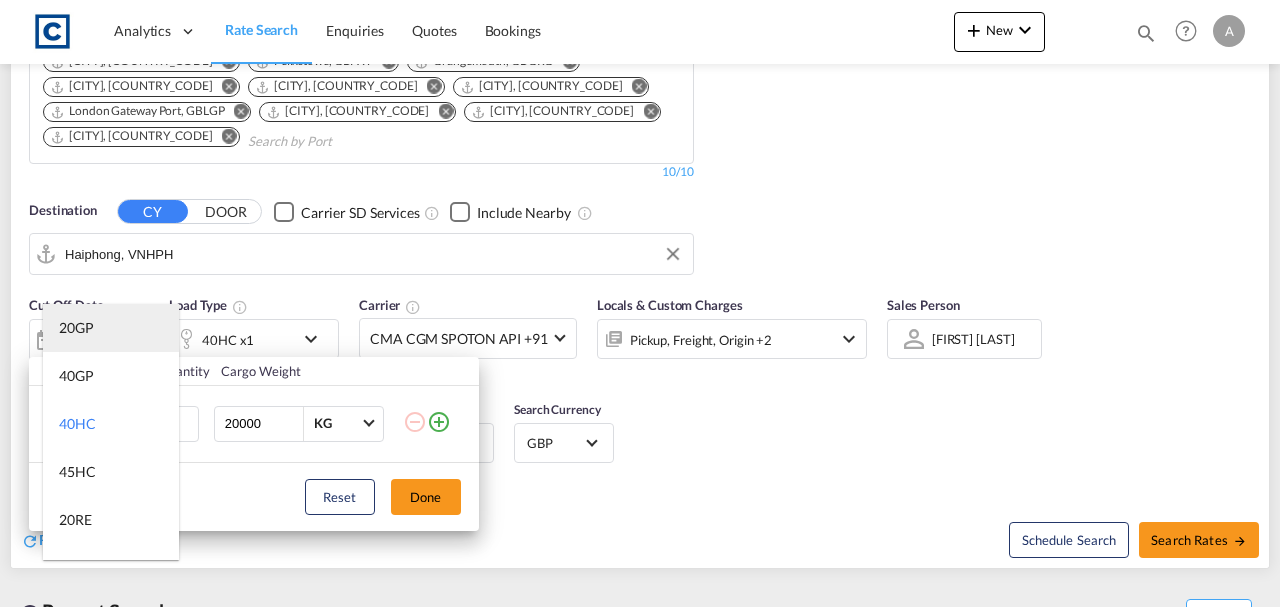 click on "20GP" at bounding box center [76, 328] 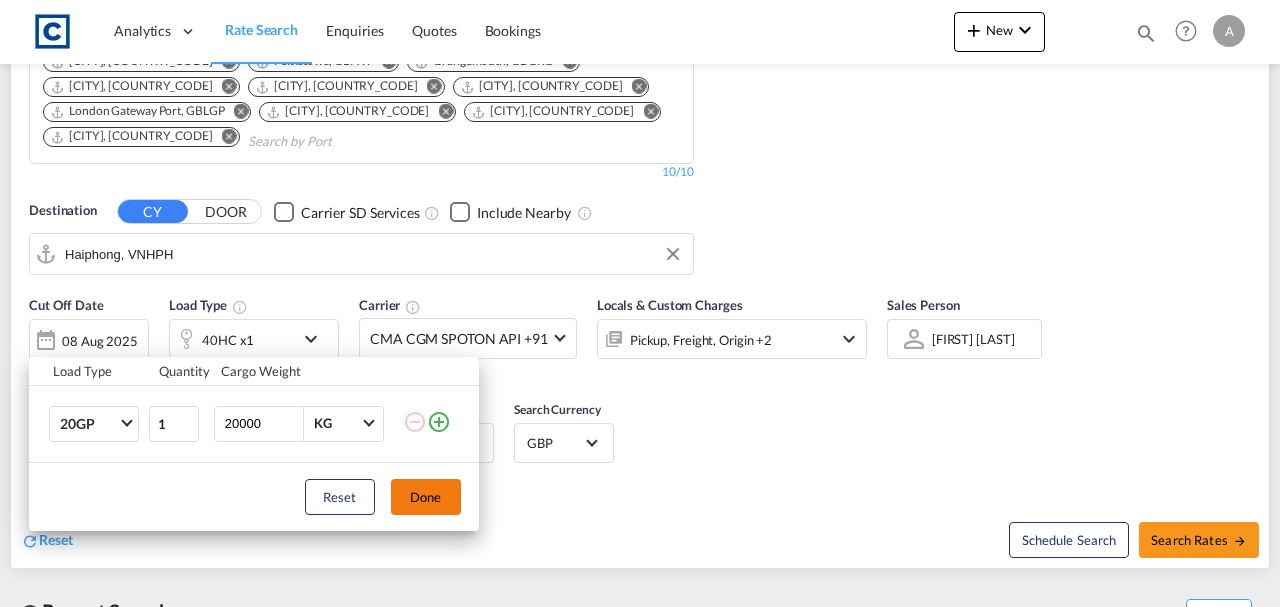 click on "Done" at bounding box center (426, 497) 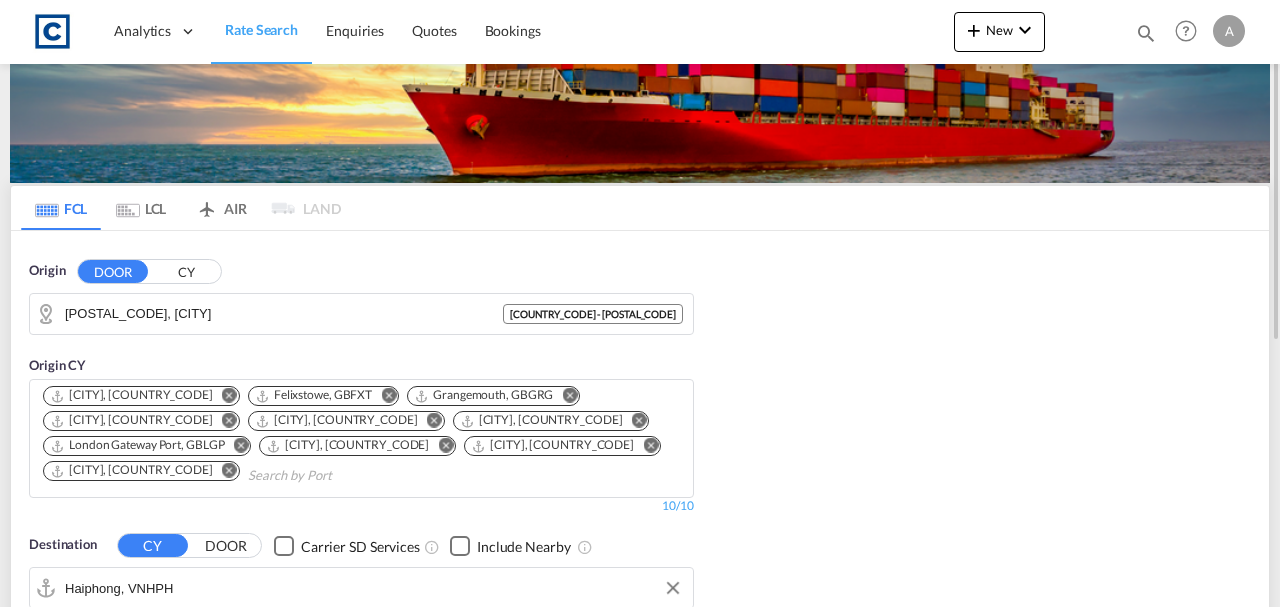 scroll, scrollTop: 466, scrollLeft: 0, axis: vertical 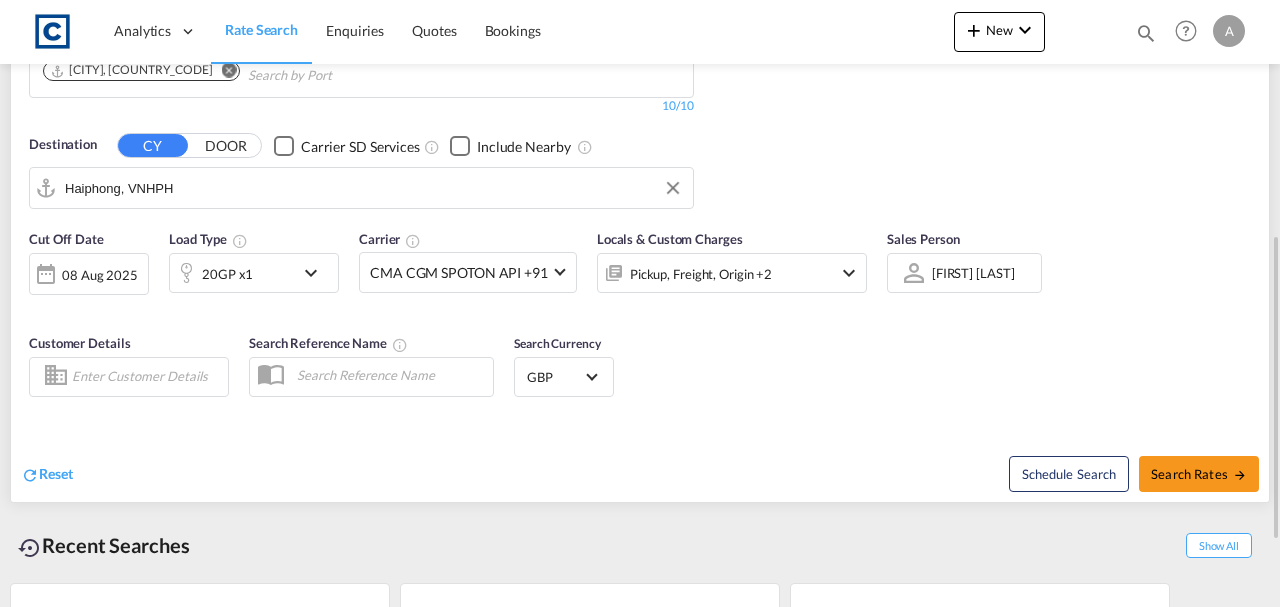 click on "Schedule Search Search Rates" at bounding box center (957, 463) 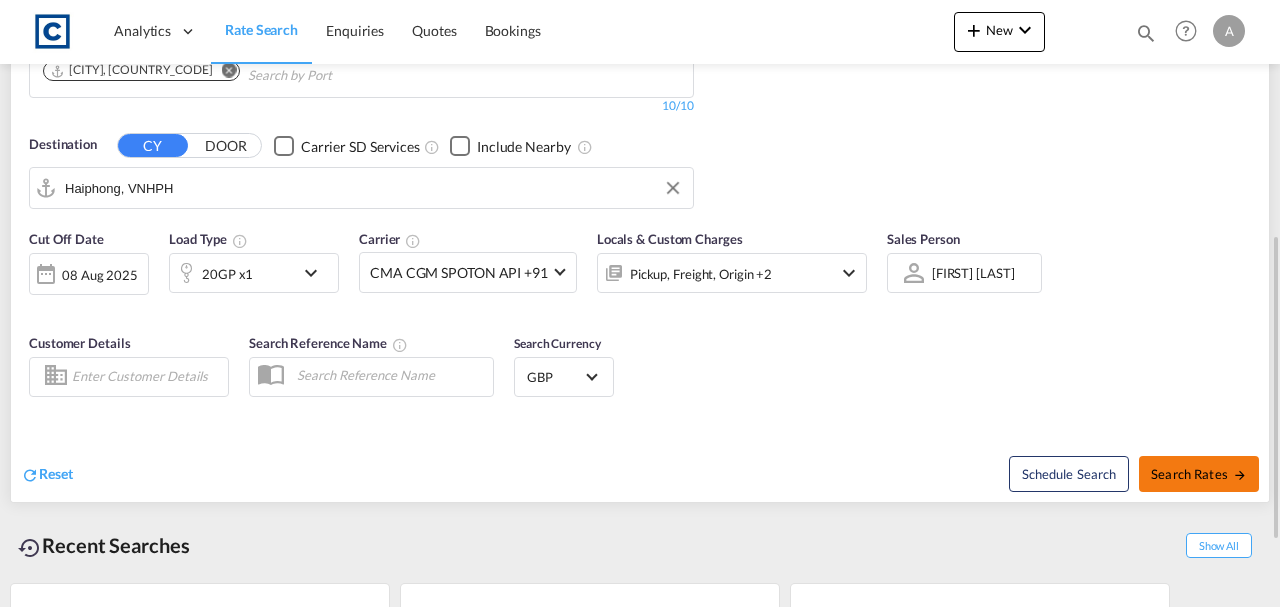 click on "Search Rates" at bounding box center (1199, 474) 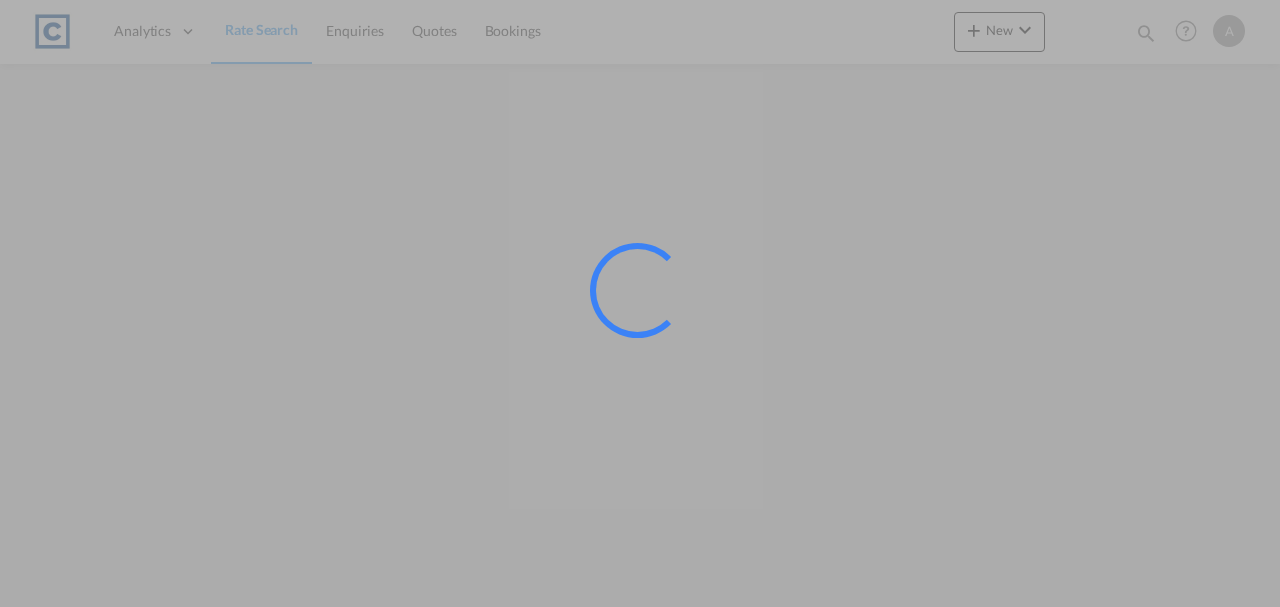 scroll, scrollTop: 0, scrollLeft: 0, axis: both 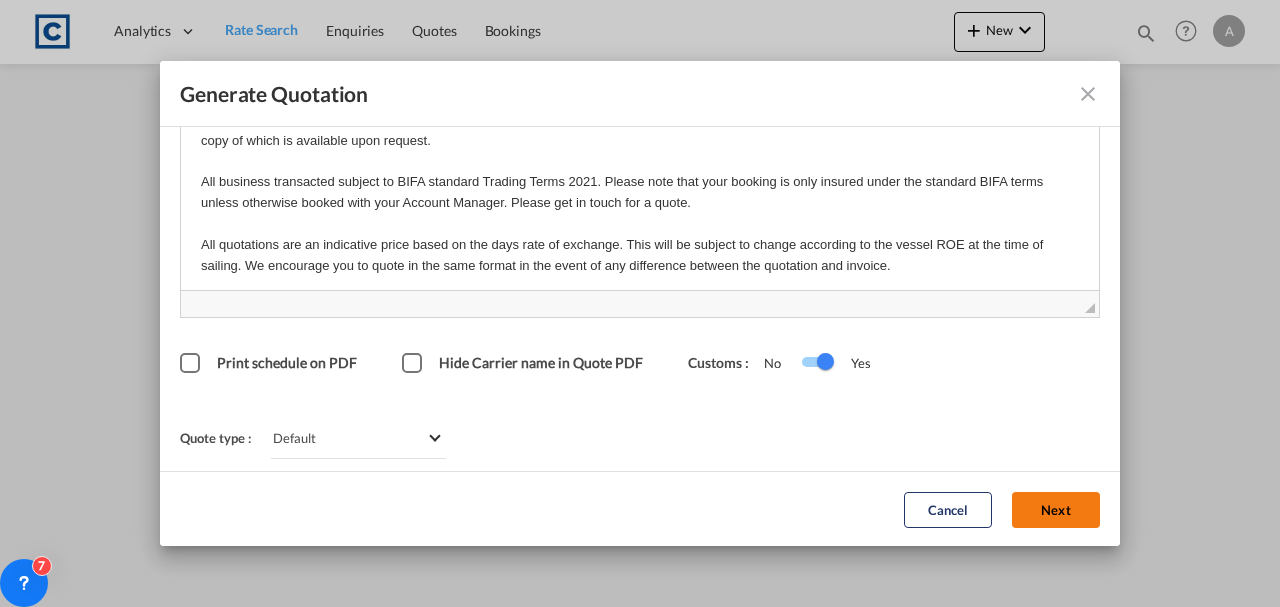 click on "Next" at bounding box center (1056, 509) 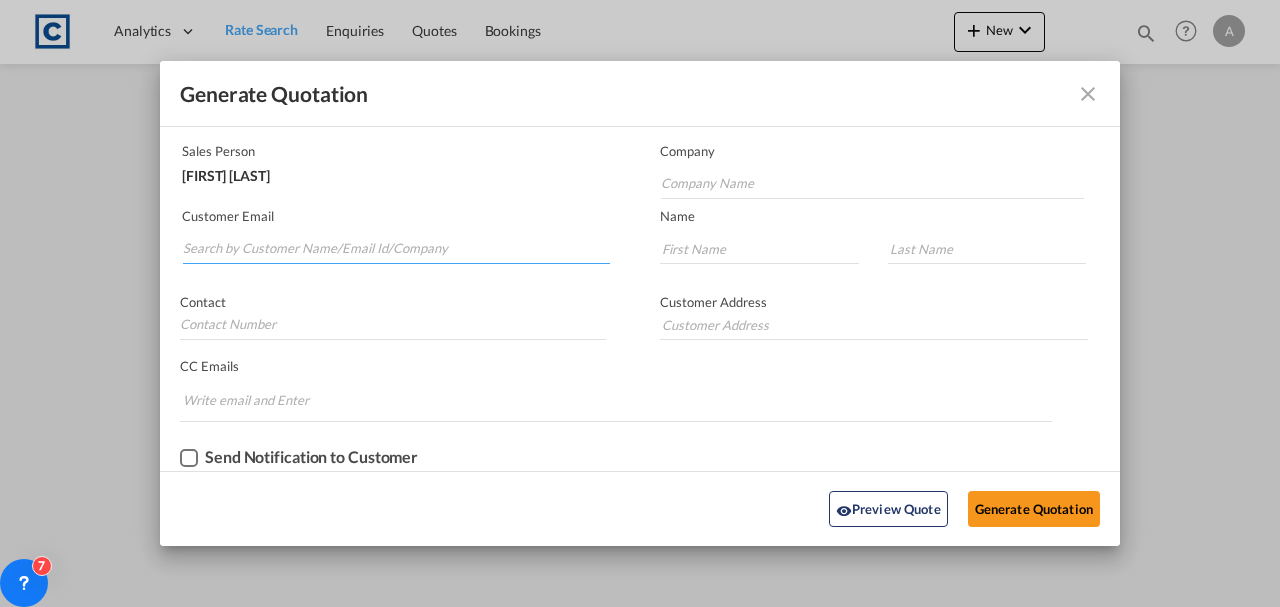 click at bounding box center [396, 249] 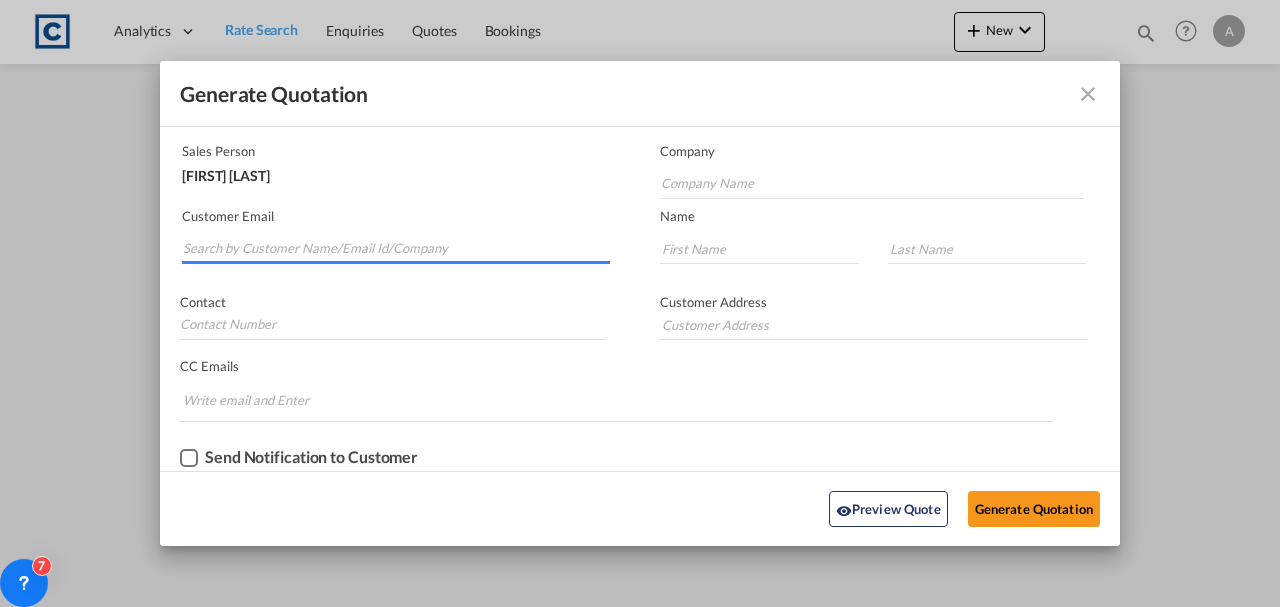 paste on "[EMAIL]" 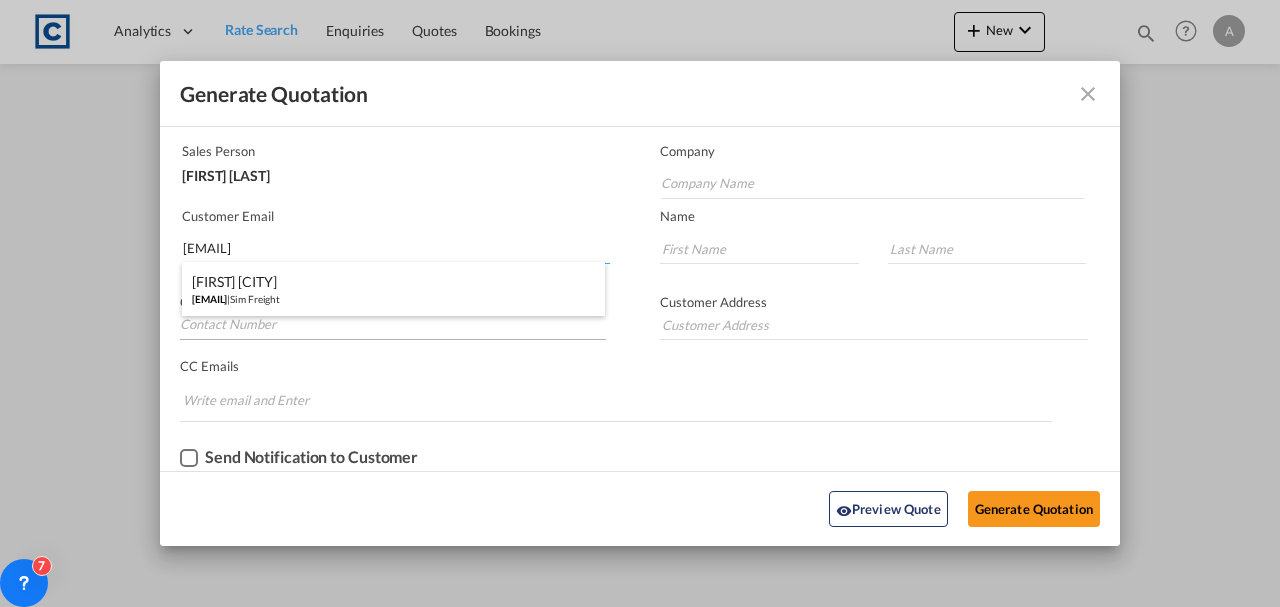 type on "[EMAIL]" 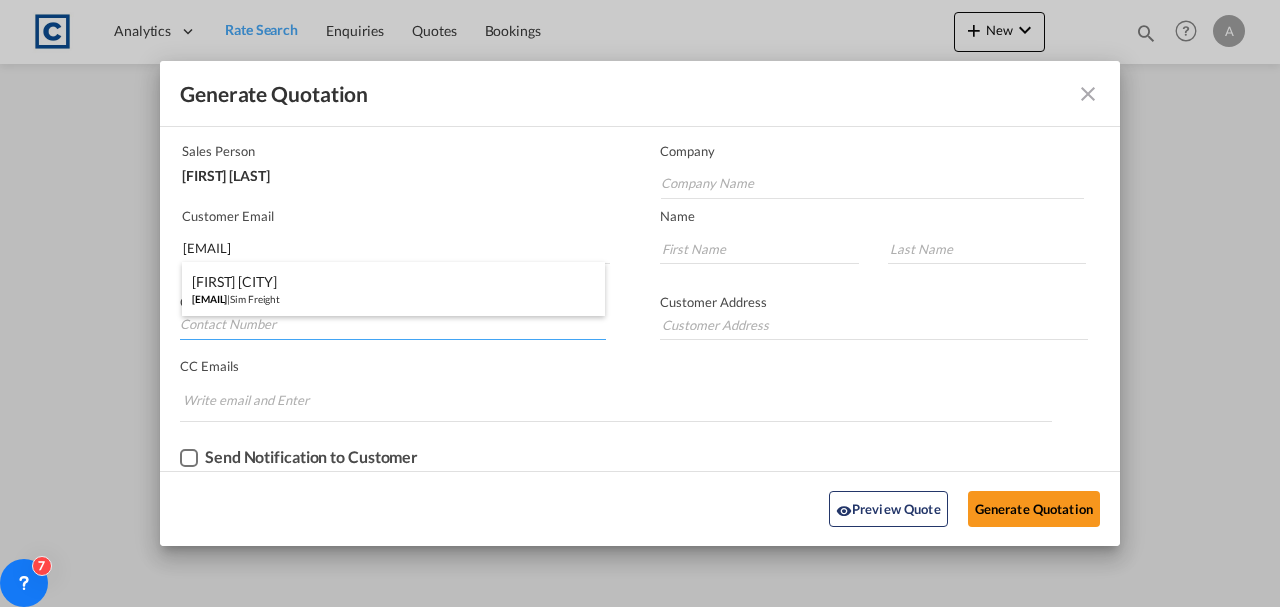click at bounding box center (393, 325) 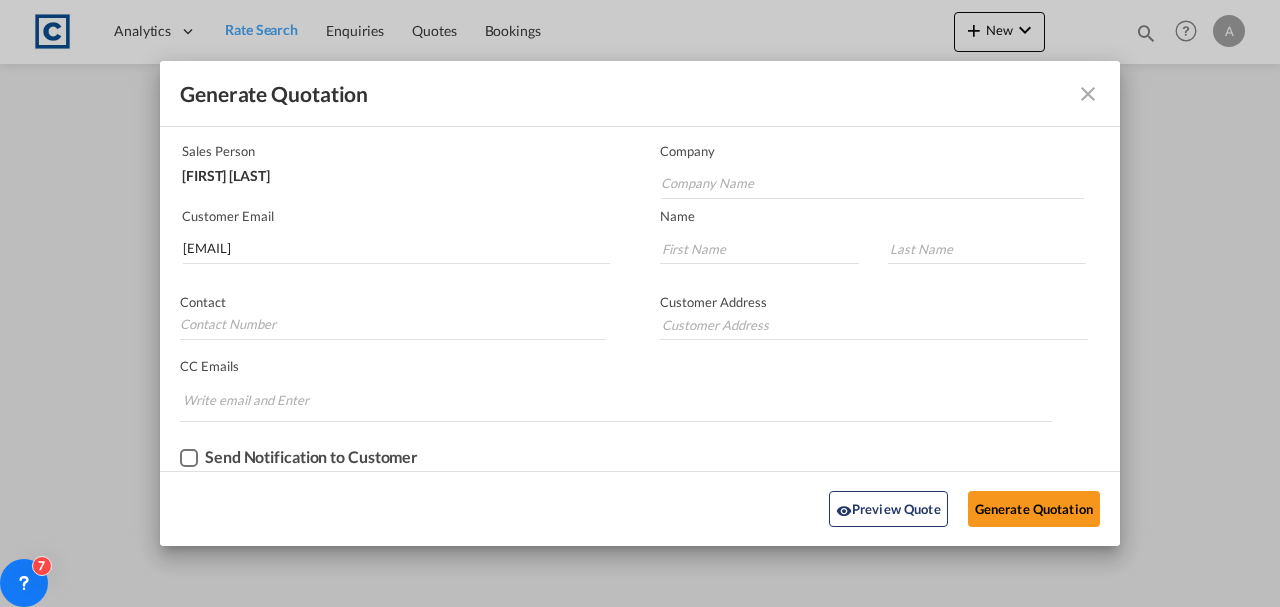 click on "Contact" at bounding box center (393, 302) 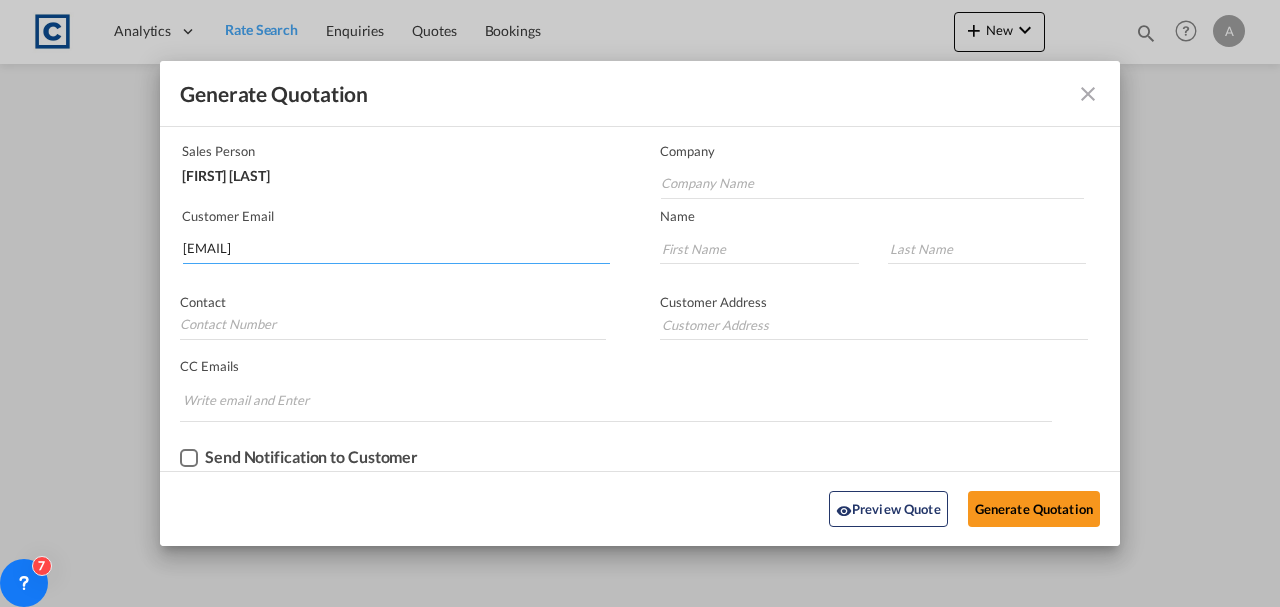 click on "[EMAIL]" at bounding box center (396, 249) 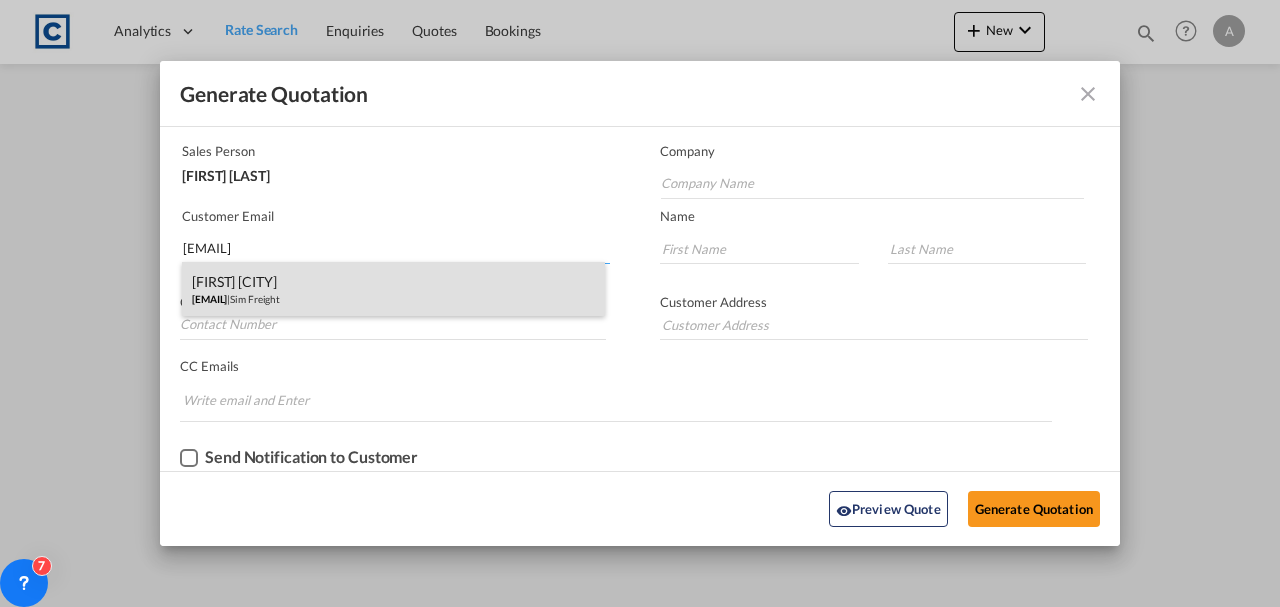 click on "[FIRST] [CITY] [EMAIL]
|     Sim Freight" at bounding box center (393, 289) 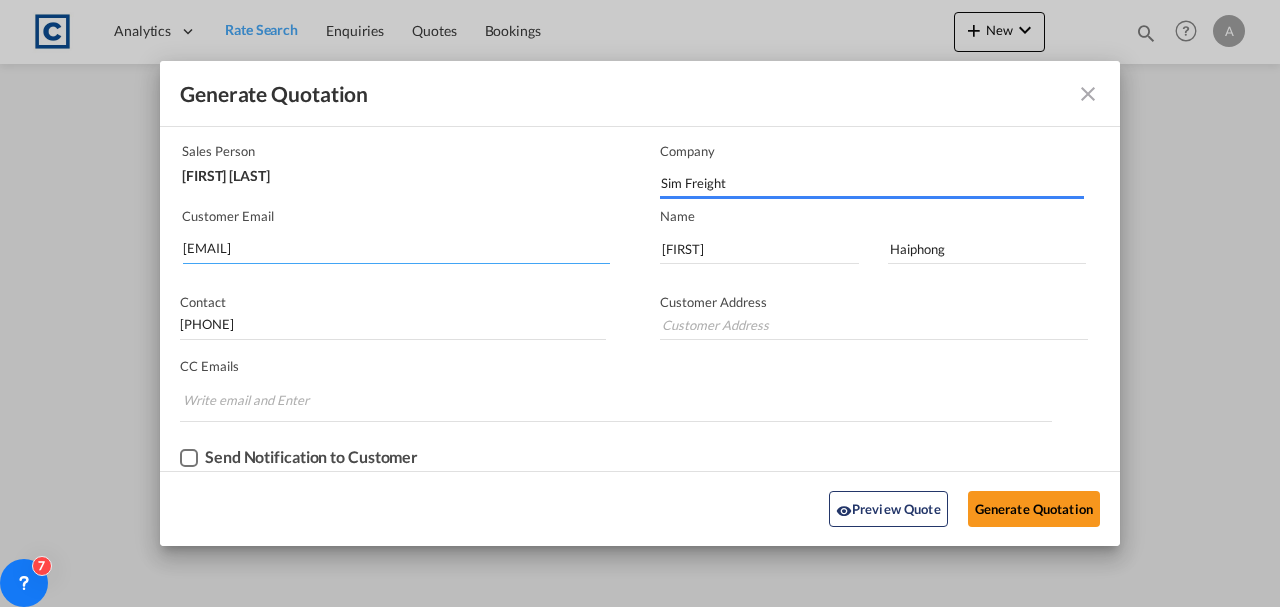 type on "Unit 2B, Polar Park, West Drayton [POSTAL_CODE], United Kingdom" 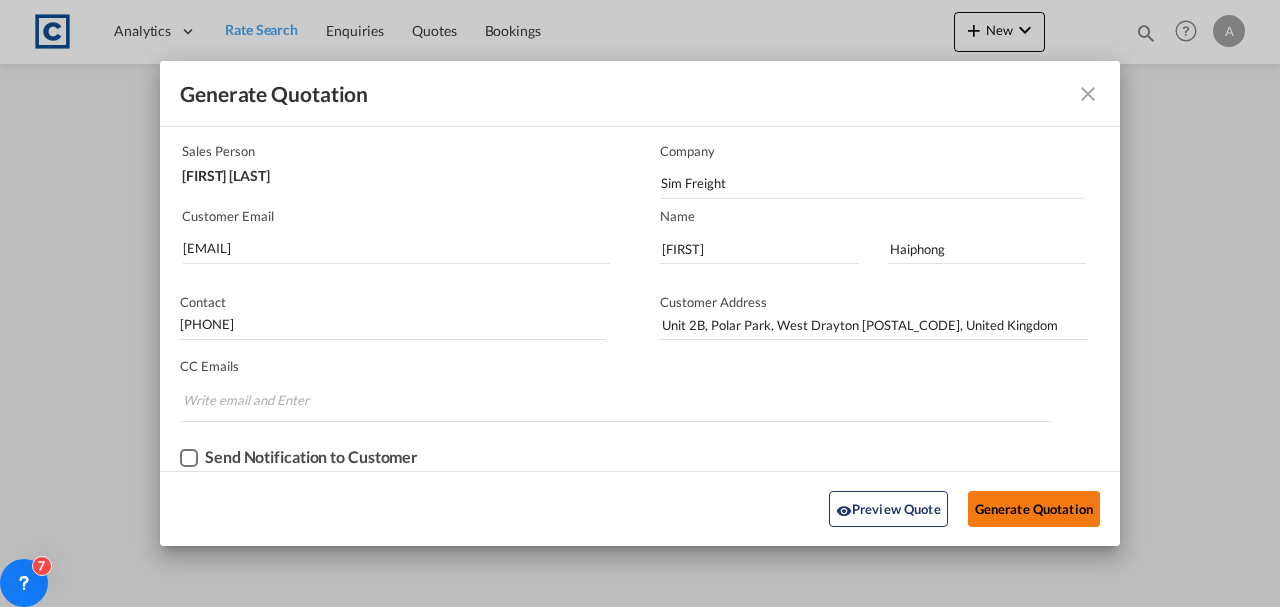 click on "Generate Quotation" at bounding box center (1034, 509) 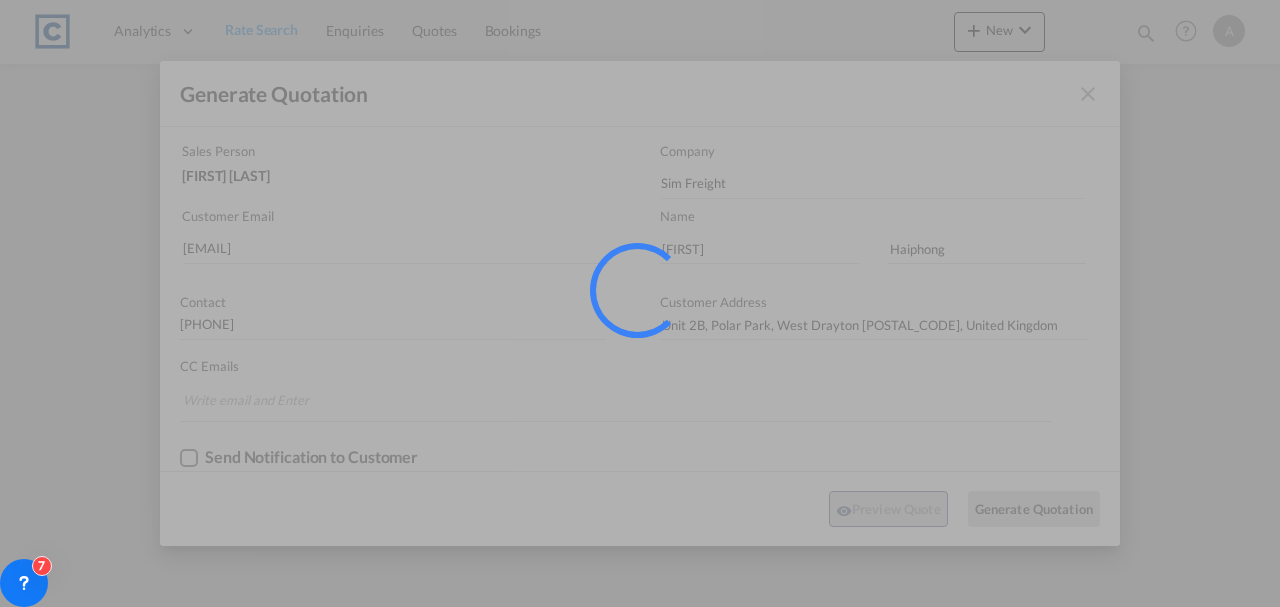 scroll, scrollTop: 0, scrollLeft: 0, axis: both 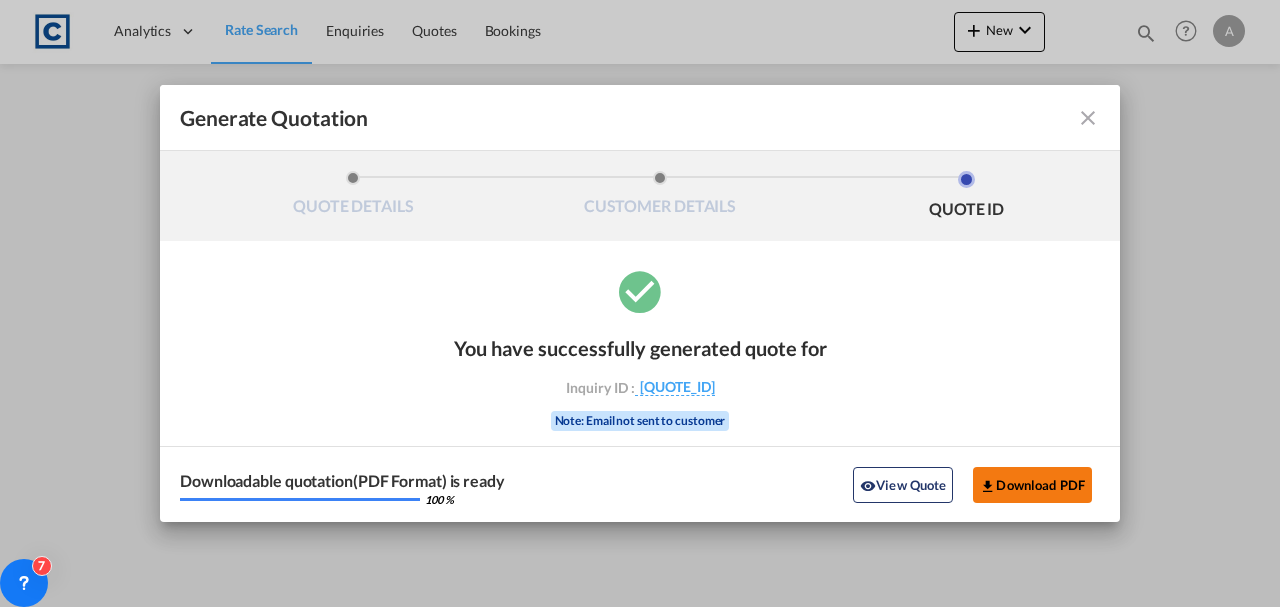 click on "Download PDF" at bounding box center [1032, 485] 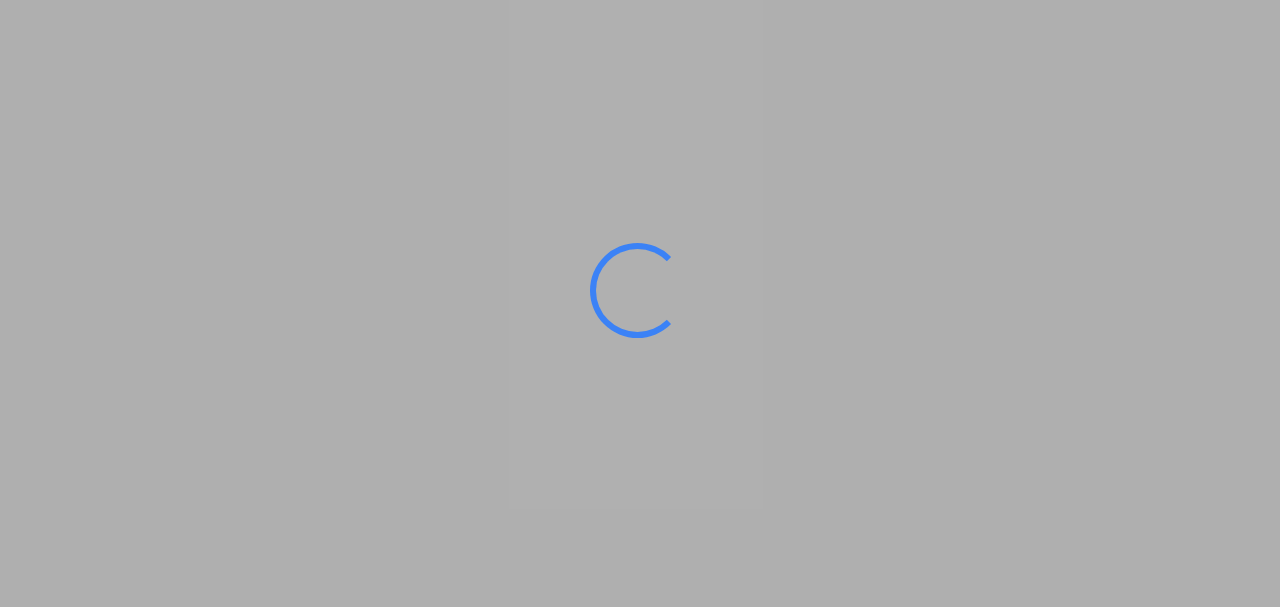scroll, scrollTop: 0, scrollLeft: 0, axis: both 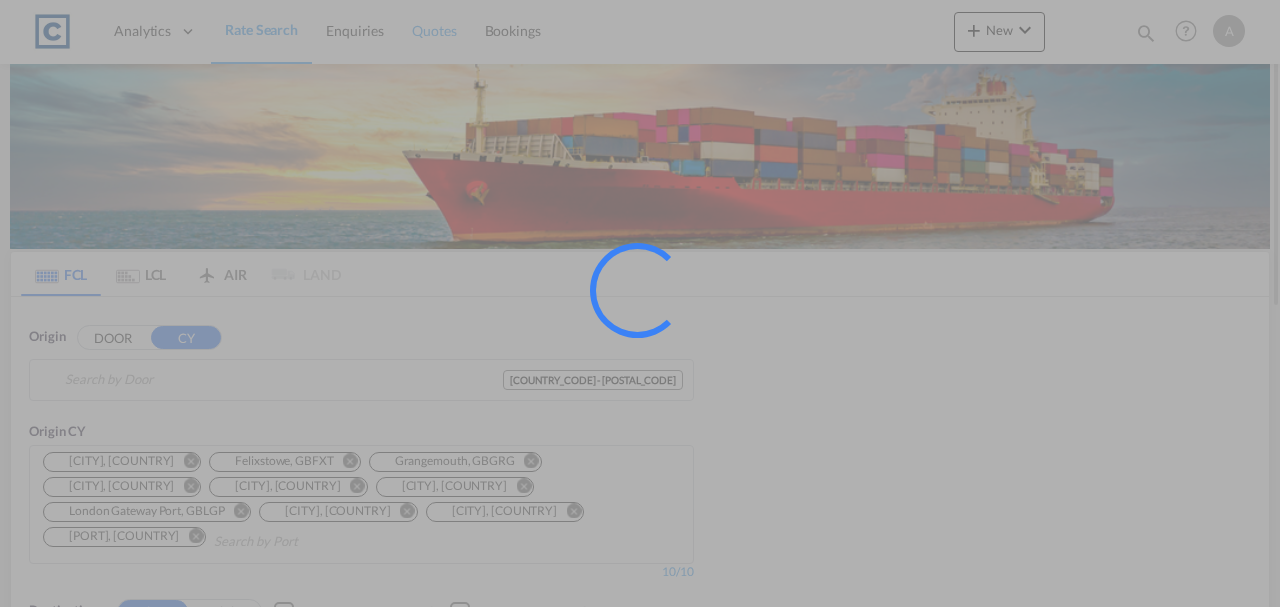 type on "[POSTAL_CODE], [CITY]" 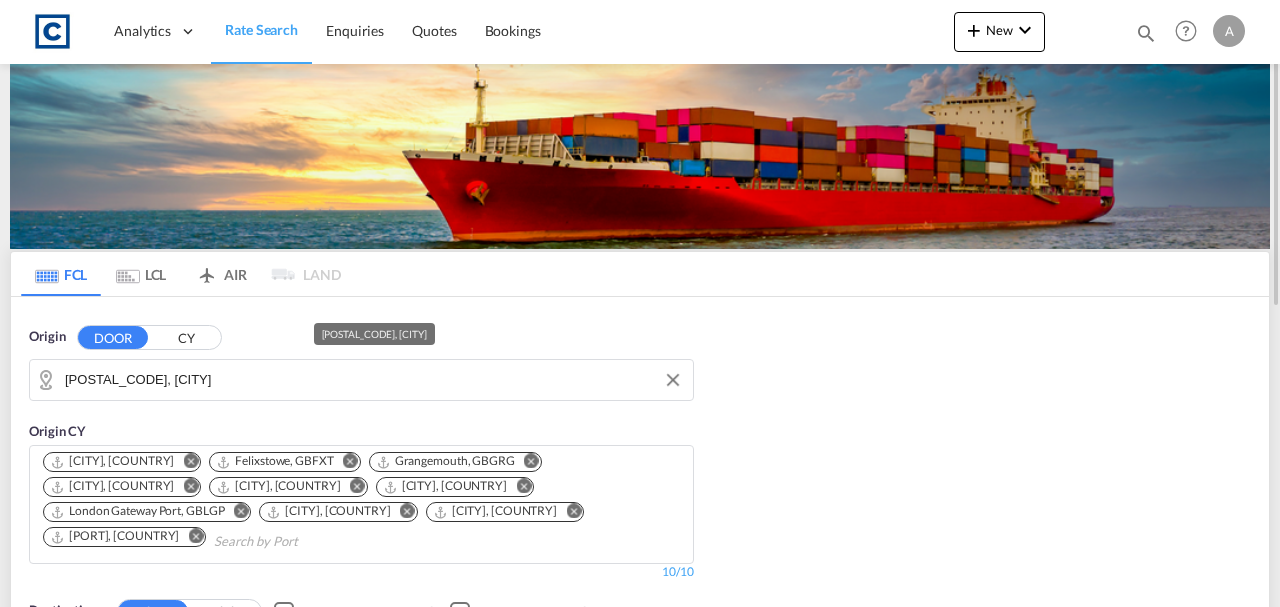 click on "[POSTAL_CODE], [CITY]" at bounding box center (374, 380) 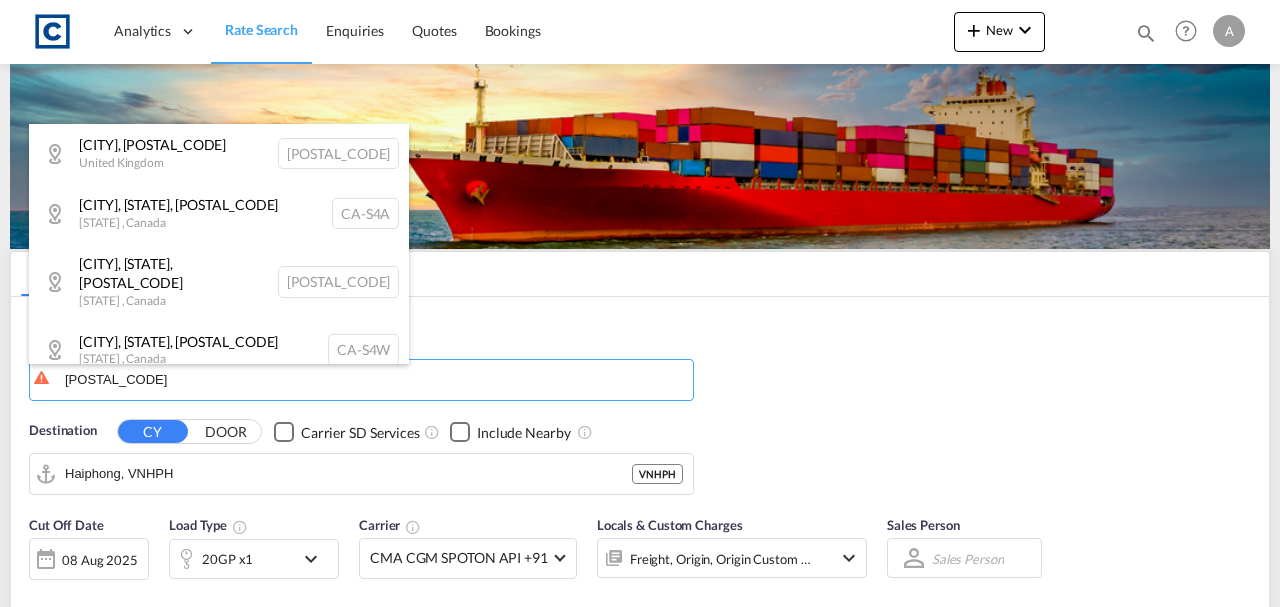 type on "s4" 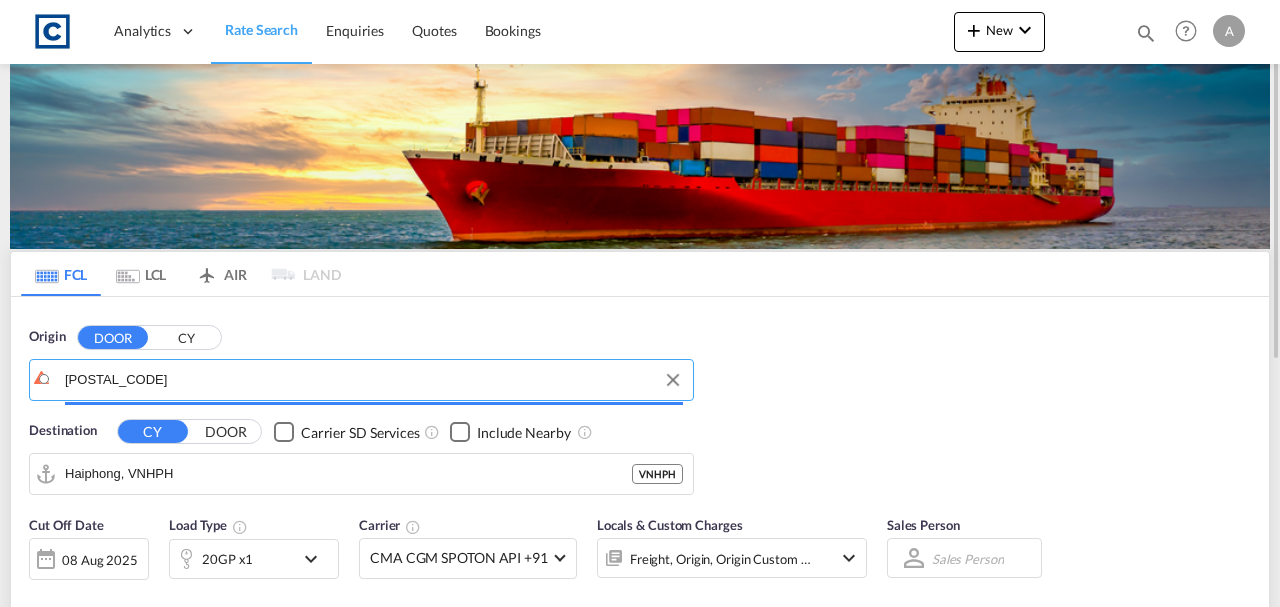click on "Analytics
Dashboard
Rate Search
Enquiries
Quotes
Bookings" at bounding box center [640, 303] 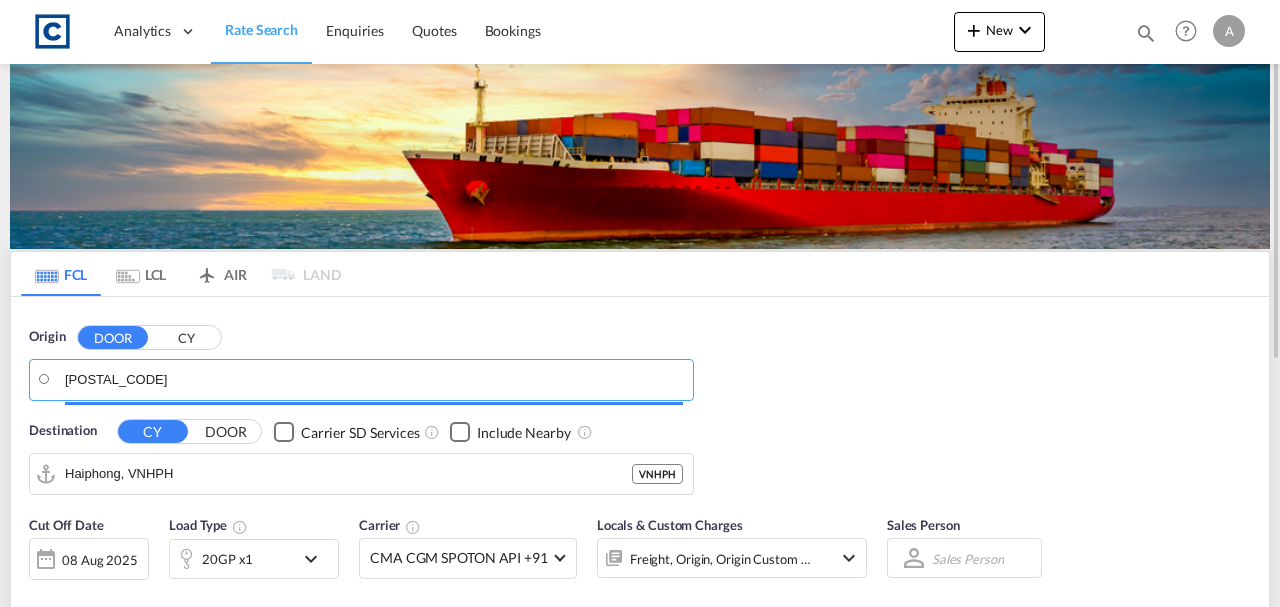 click on "s4" at bounding box center (374, 380) 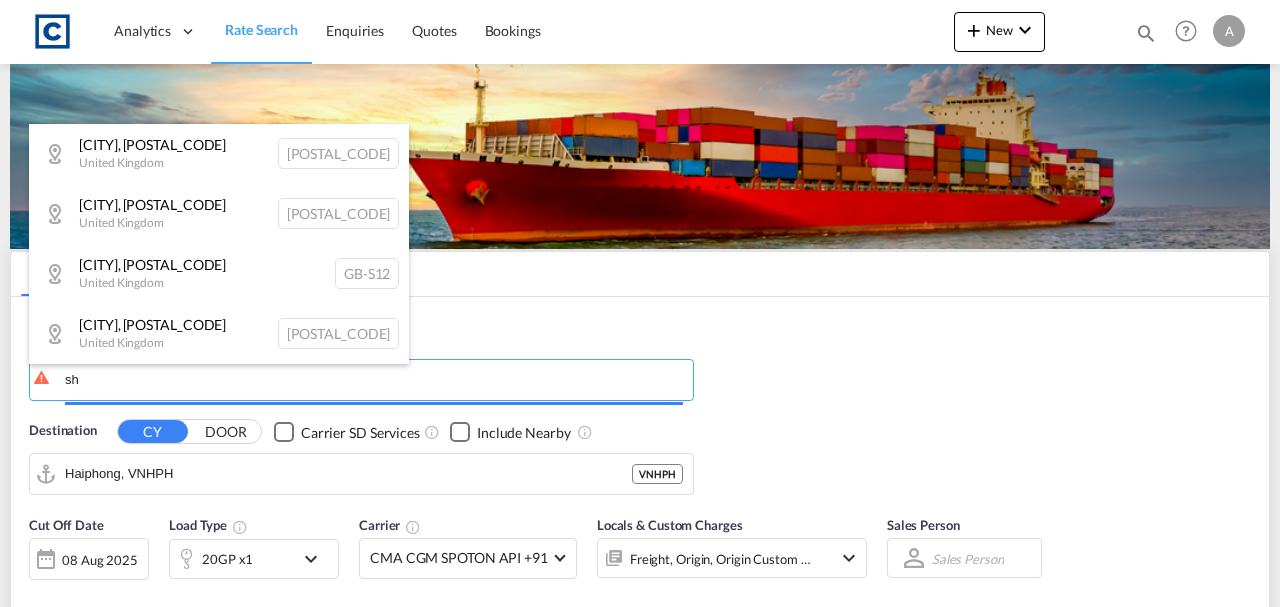 type on "s" 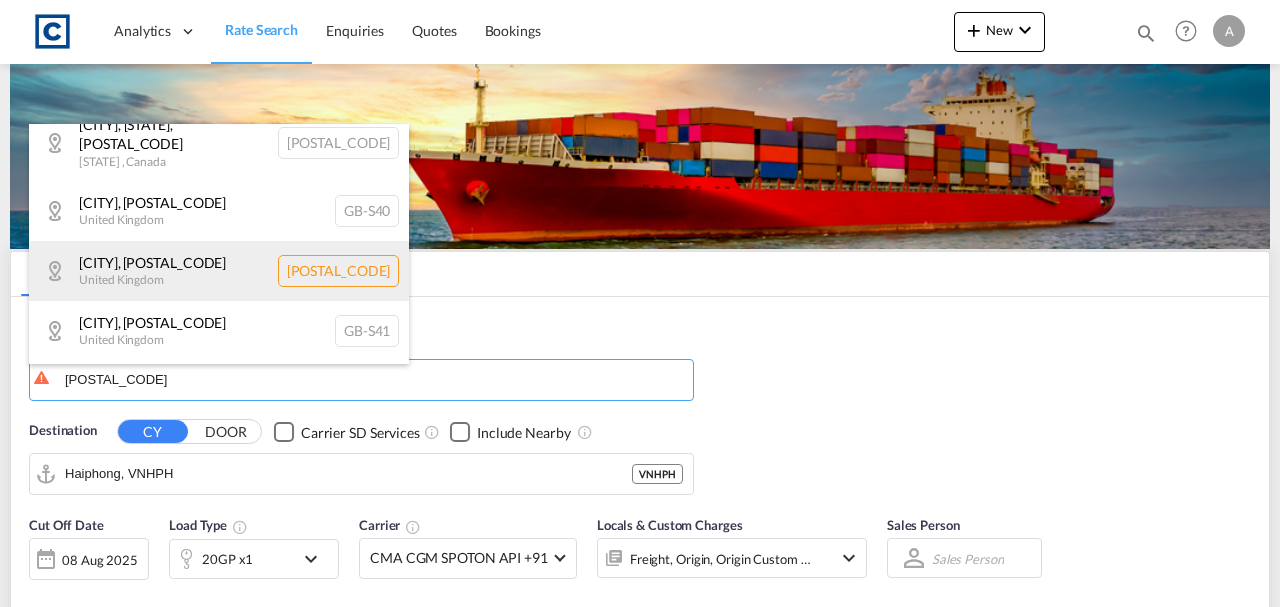 scroll, scrollTop: 333, scrollLeft: 0, axis: vertical 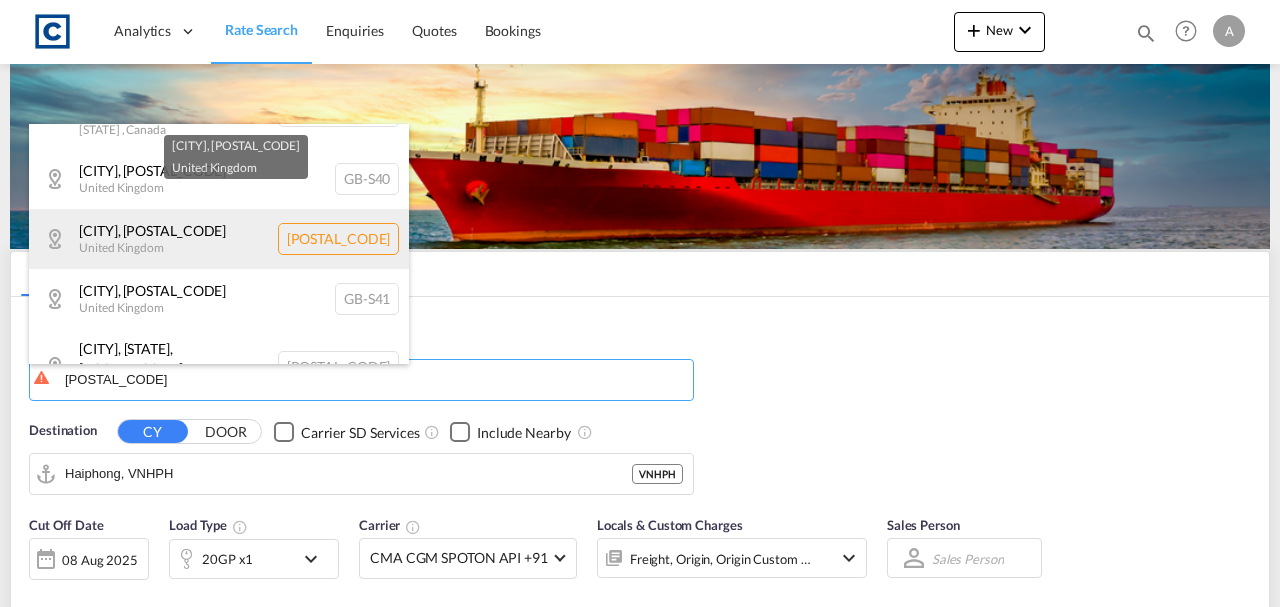 click on "Sheffield ,
S4
United Kingdom
GB-S4" at bounding box center (219, 239) 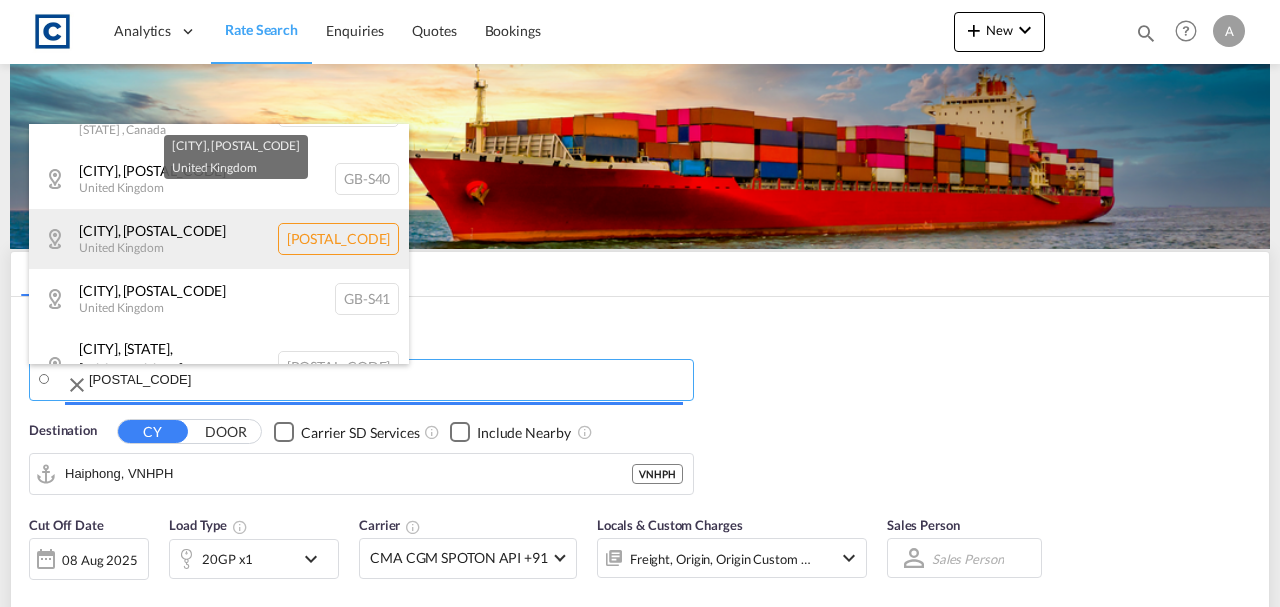 type on "GB-S4, Sheffield" 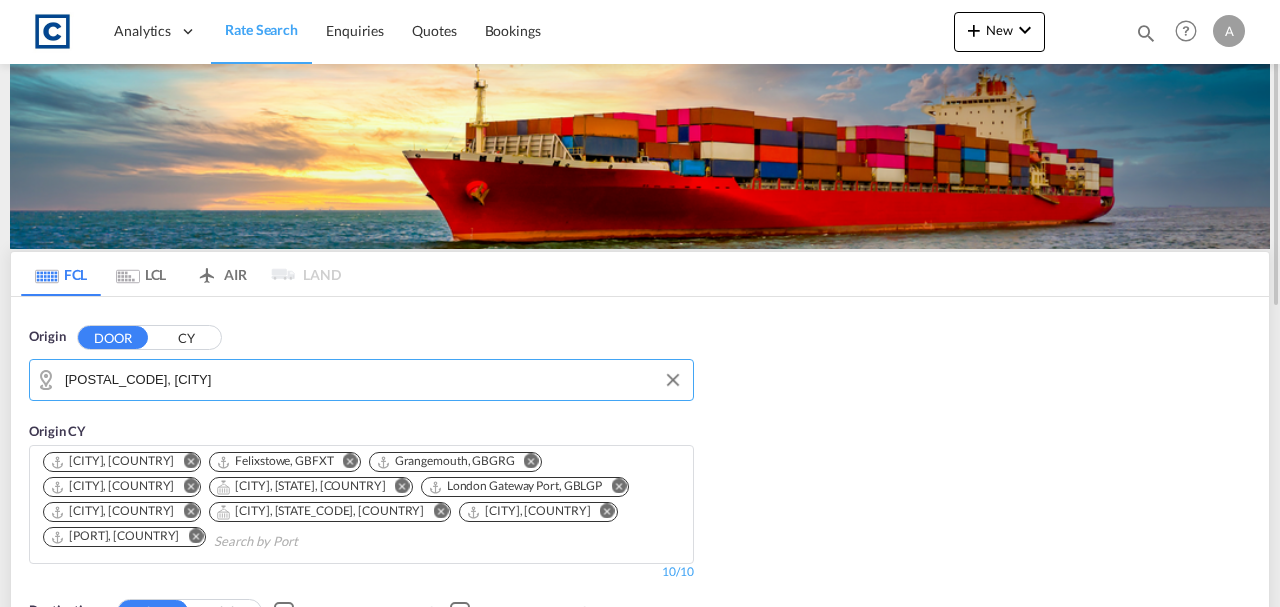 scroll, scrollTop: 200, scrollLeft: 0, axis: vertical 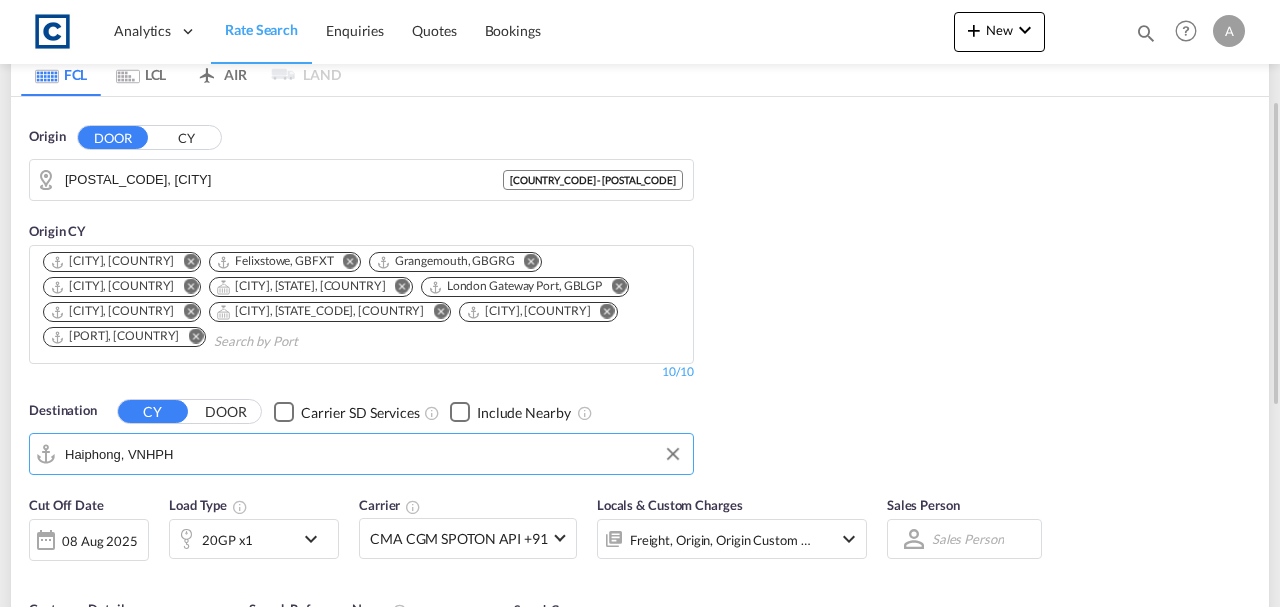 click on "Haiphong, VNHPH" at bounding box center [374, 454] 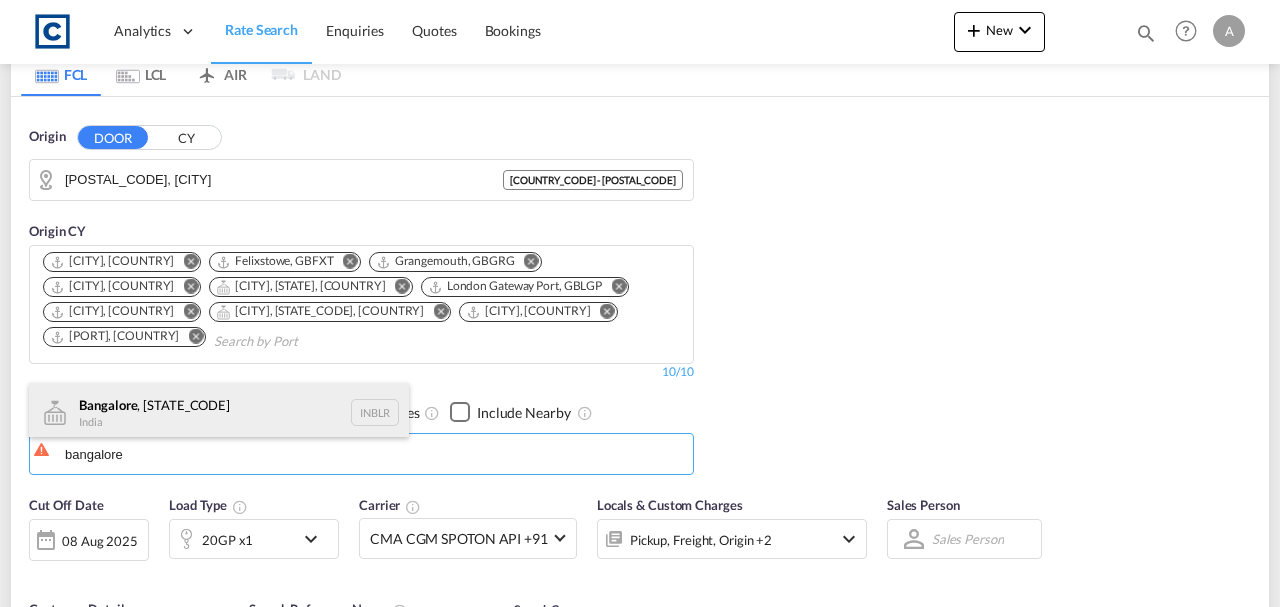 click on "Bangalore , KA
India
INBLR" at bounding box center (219, 413) 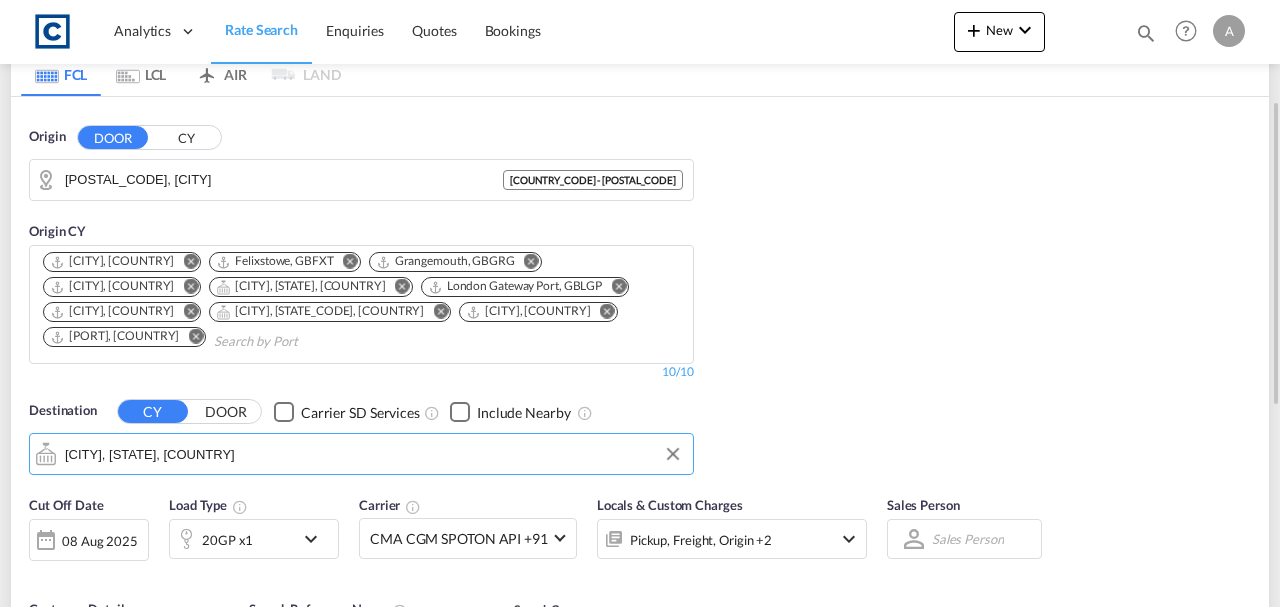 scroll, scrollTop: 333, scrollLeft: 0, axis: vertical 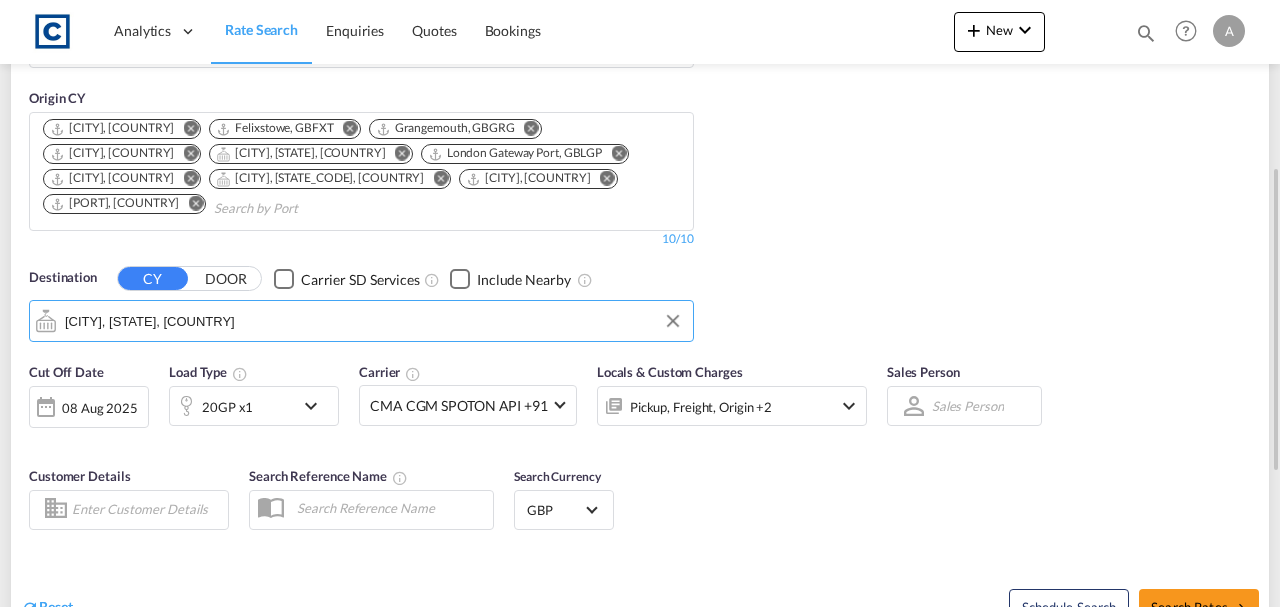 click on "20GP x1" at bounding box center [227, 407] 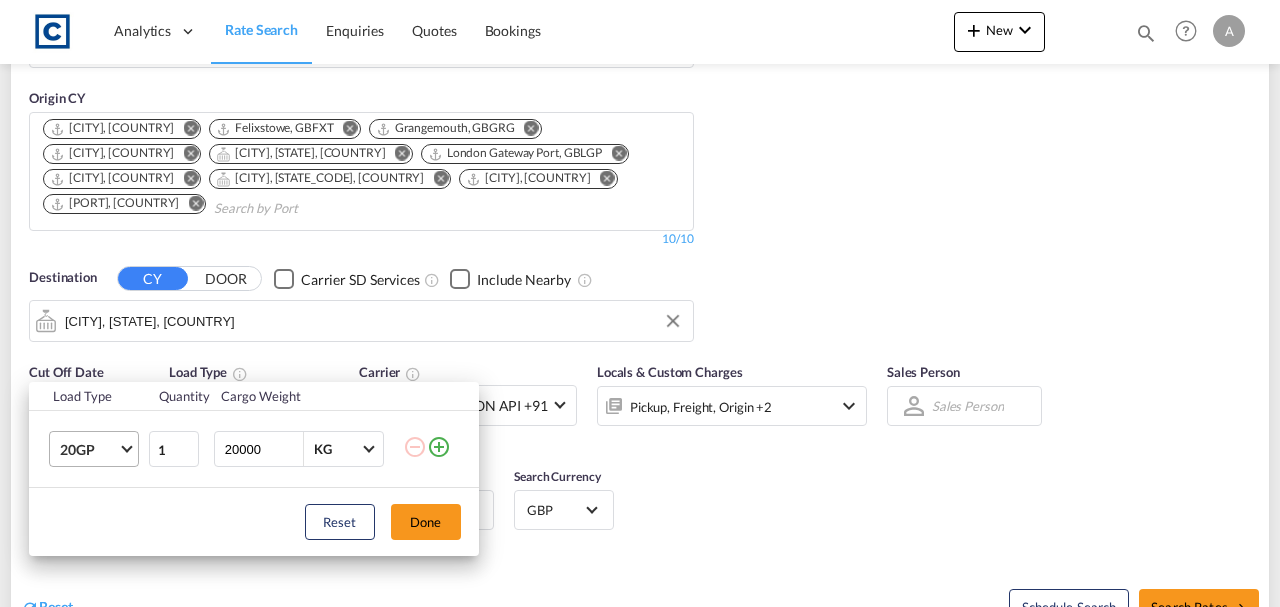 click on "20GP" at bounding box center (89, 450) 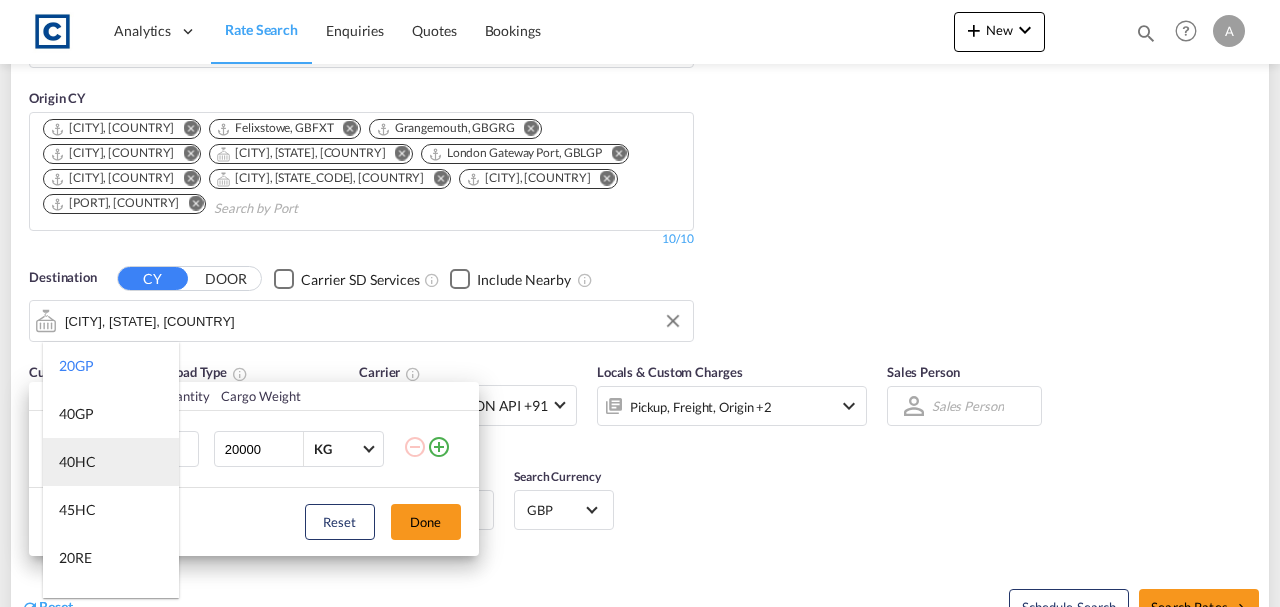 click on "40HC" at bounding box center (77, 462) 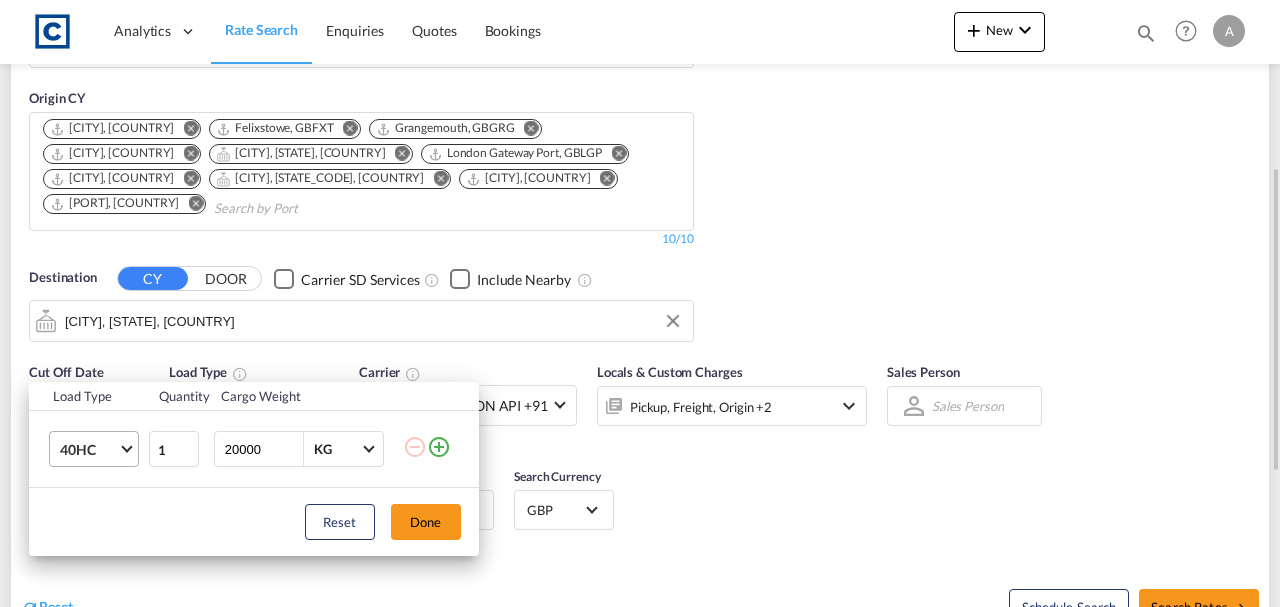drag, startPoint x: 400, startPoint y: 516, endPoint x: 482, endPoint y: 472, distance: 93.05912 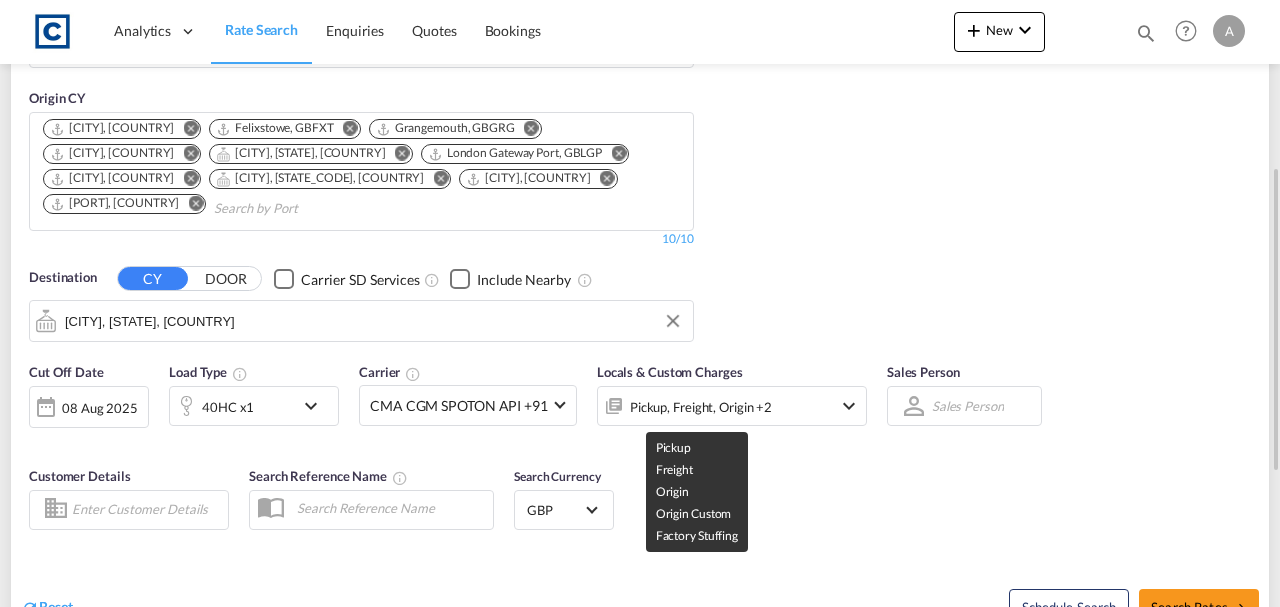 click on "Pickup,  Freight,  Origin +2" at bounding box center (701, 407) 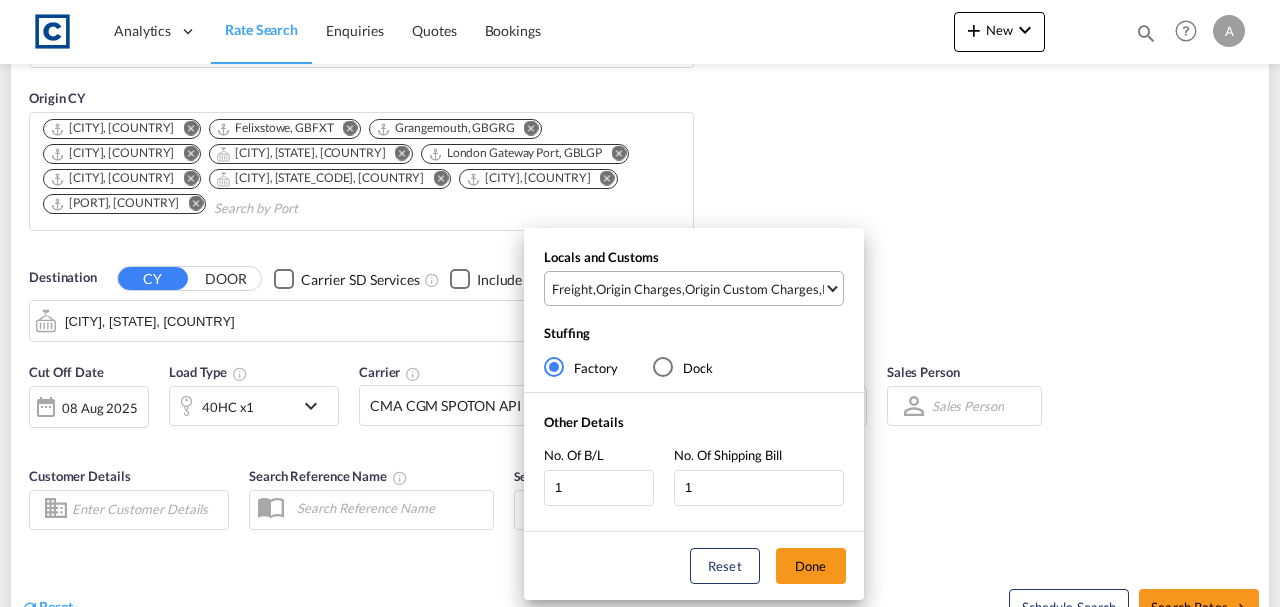 click on "Origin Custom Charges" at bounding box center (752, 289) 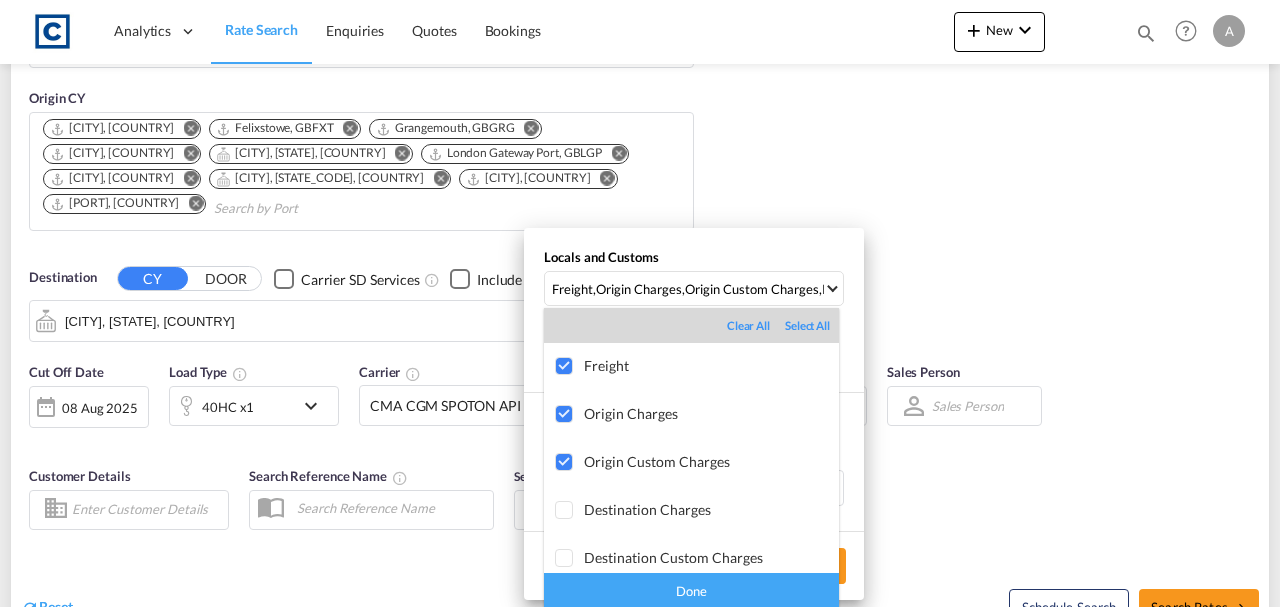 click on "Done" at bounding box center [691, 590] 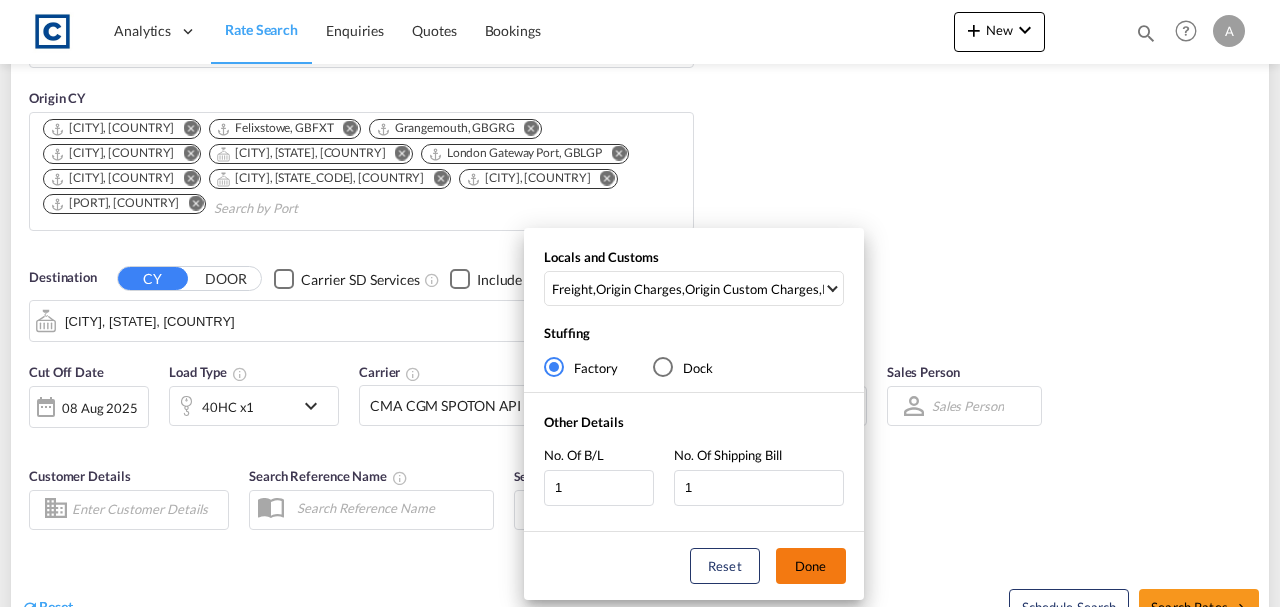 click on "Done" at bounding box center (811, 566) 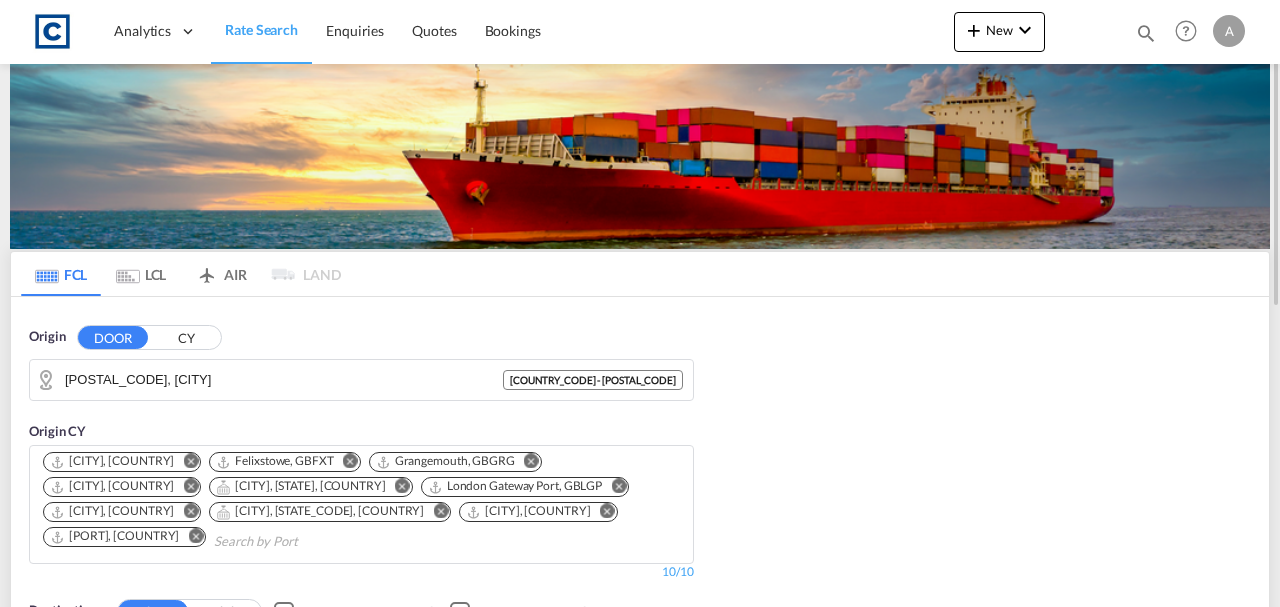 scroll, scrollTop: 533, scrollLeft: 0, axis: vertical 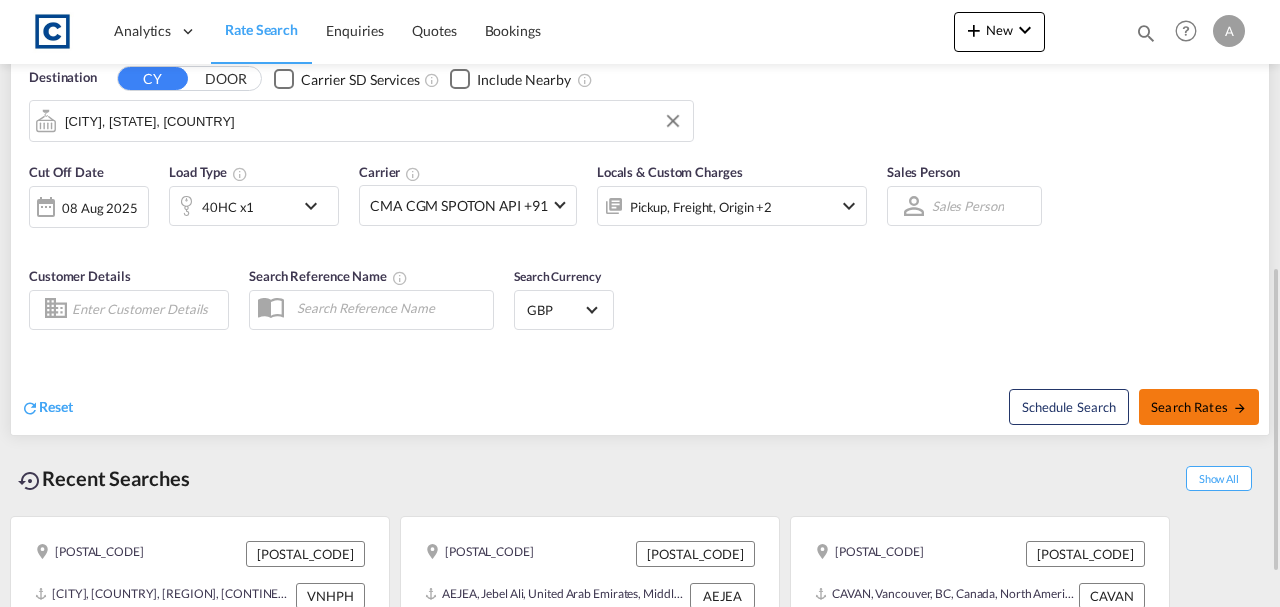 click at bounding box center [1240, 408] 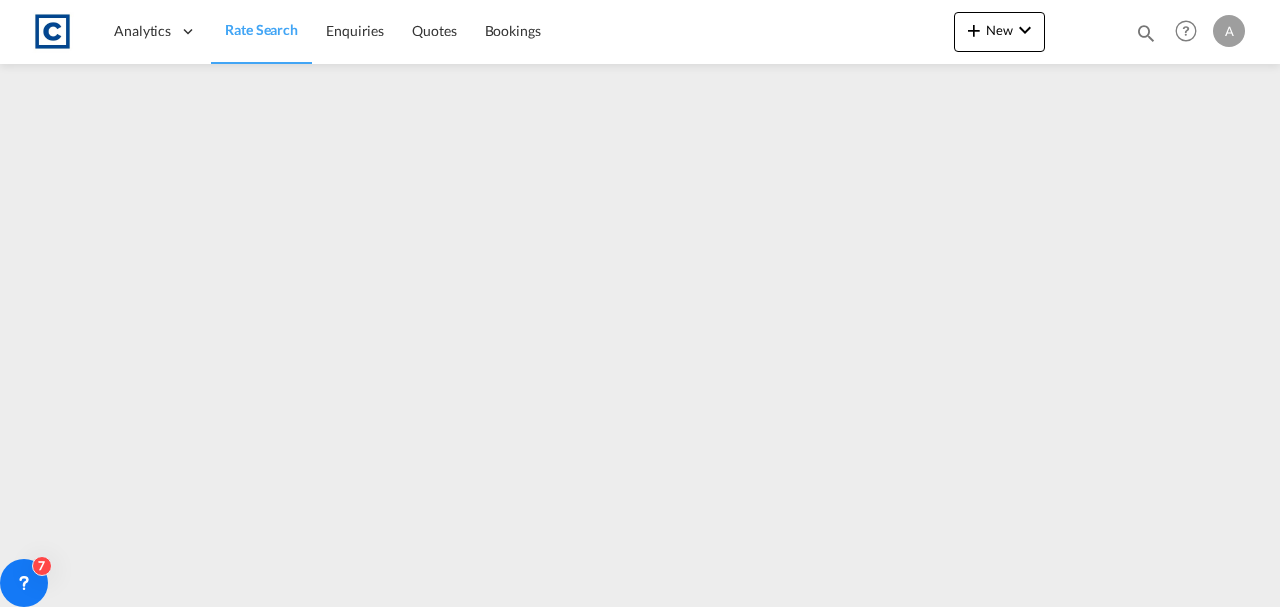 scroll, scrollTop: 0, scrollLeft: 0, axis: both 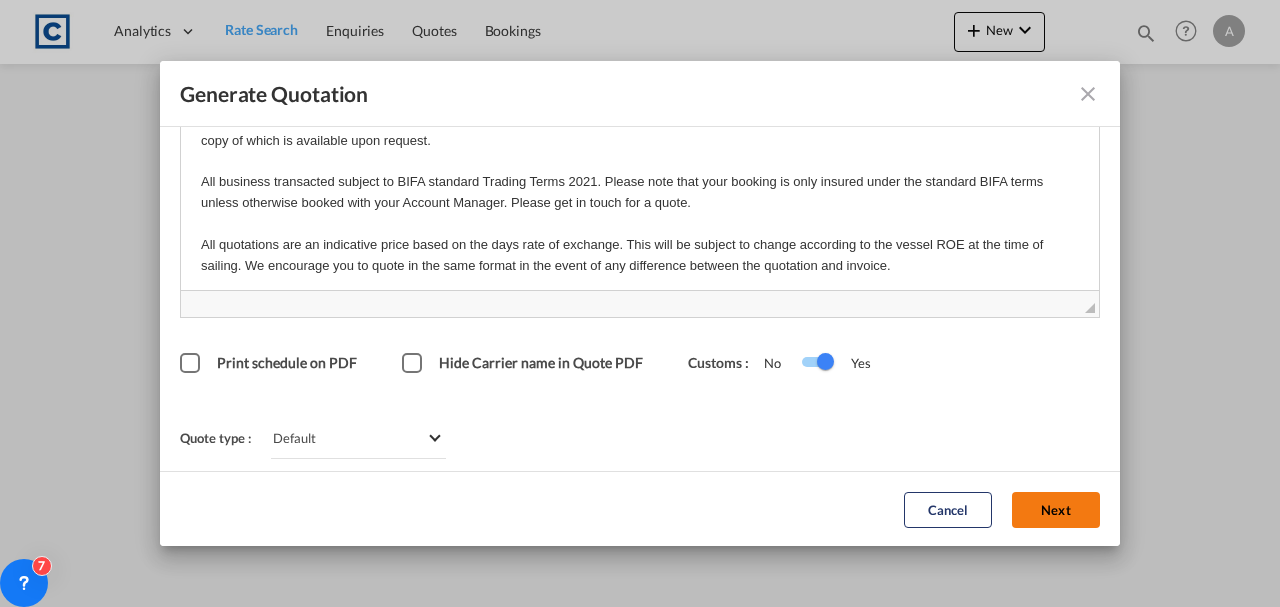 click on "Next" at bounding box center [1056, 509] 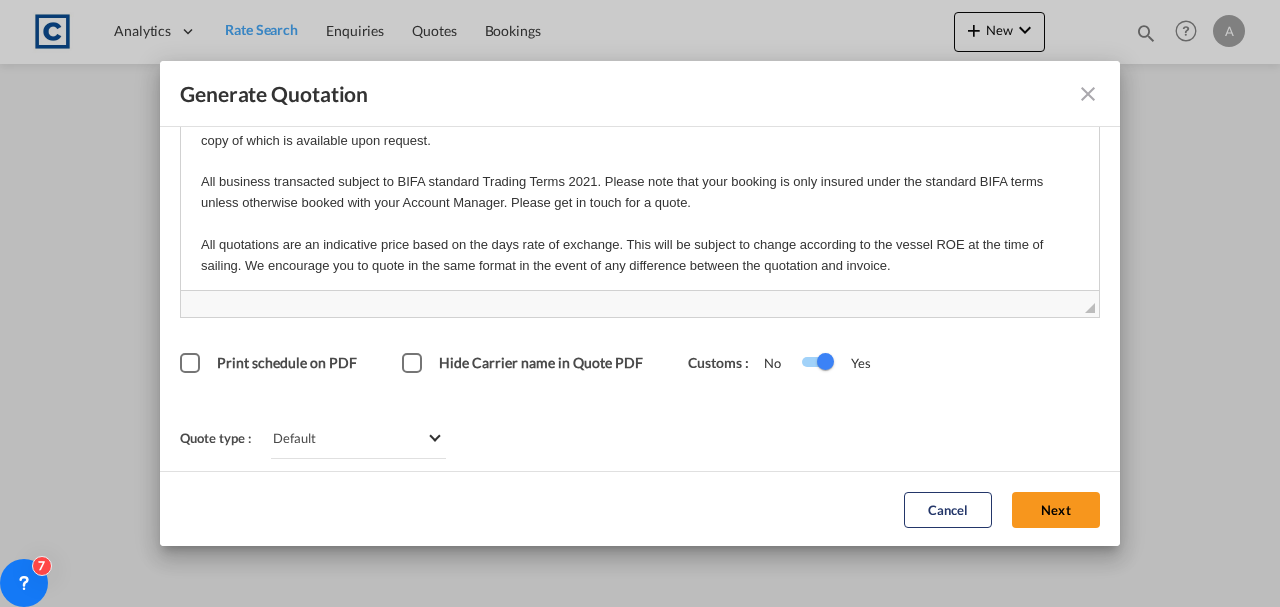 scroll, scrollTop: 121, scrollLeft: 0, axis: vertical 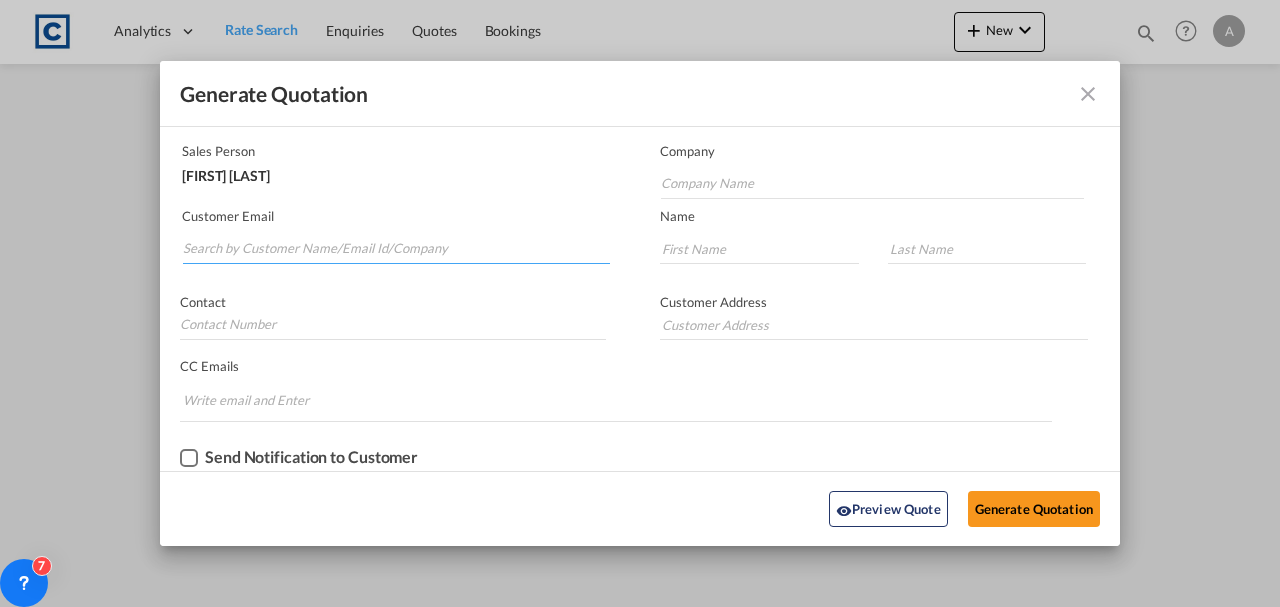 click at bounding box center (396, 249) 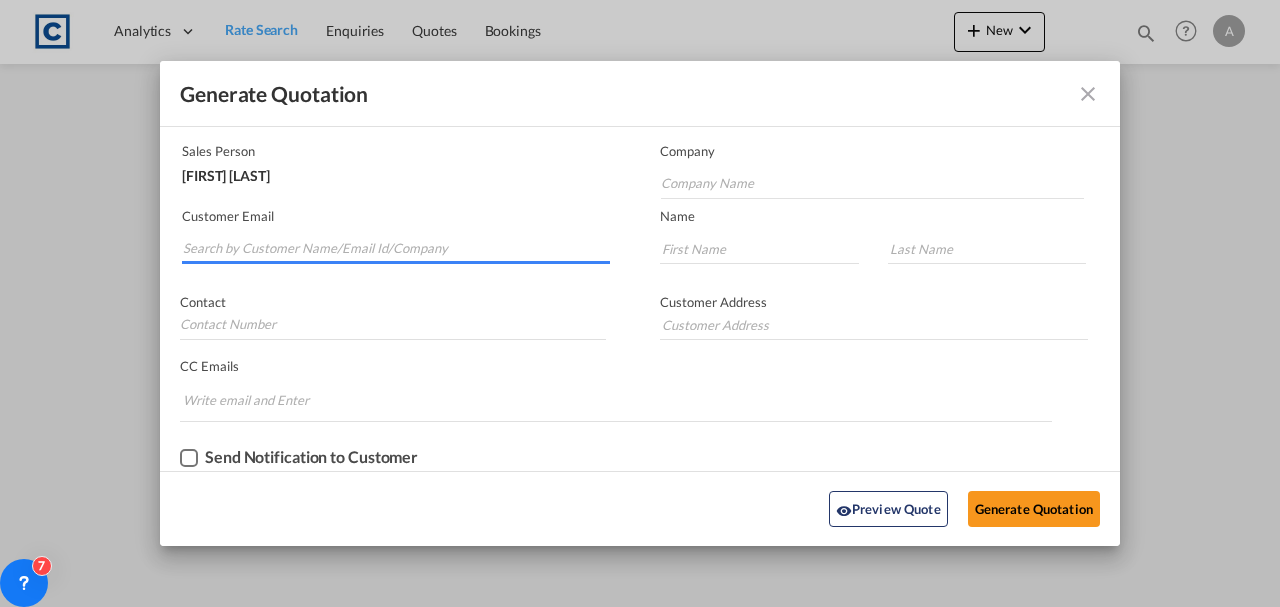 paste on "reena@interken.com" 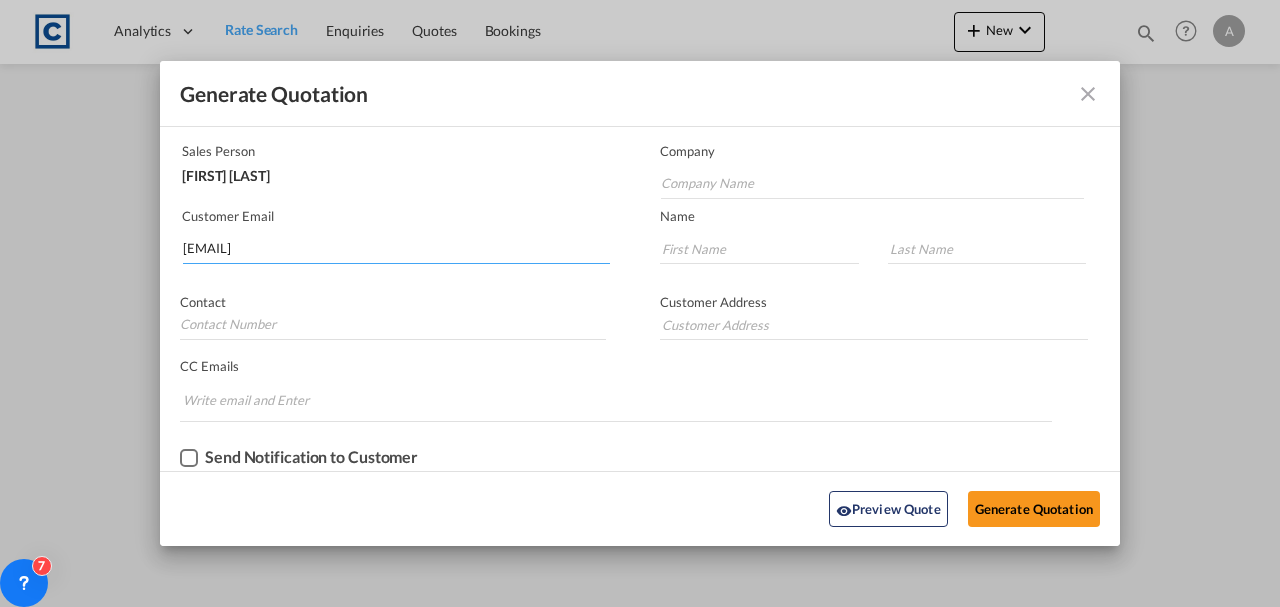 click on "reena@interken.com" at bounding box center (396, 249) 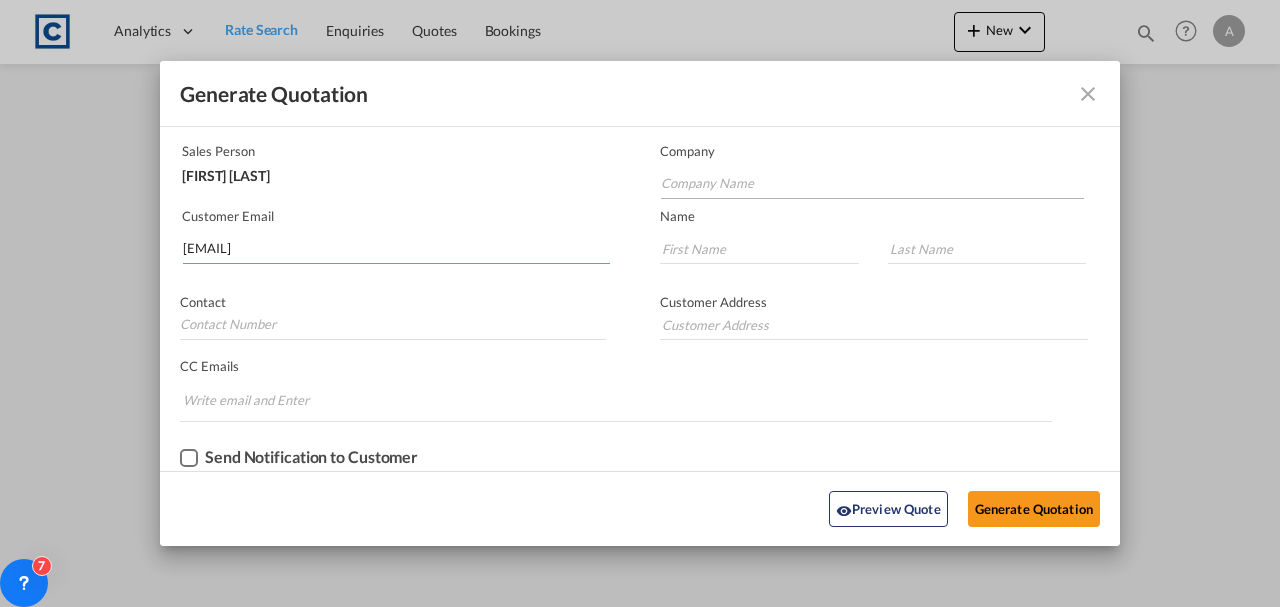 type on "reena@interken.com" 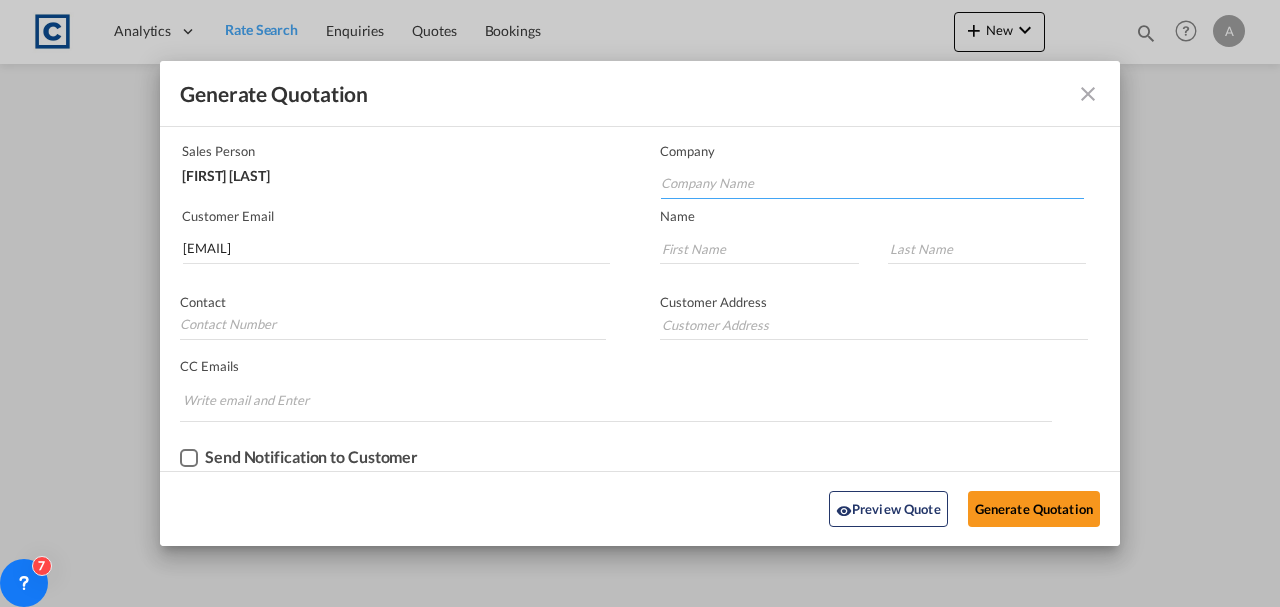 click at bounding box center [872, 184] 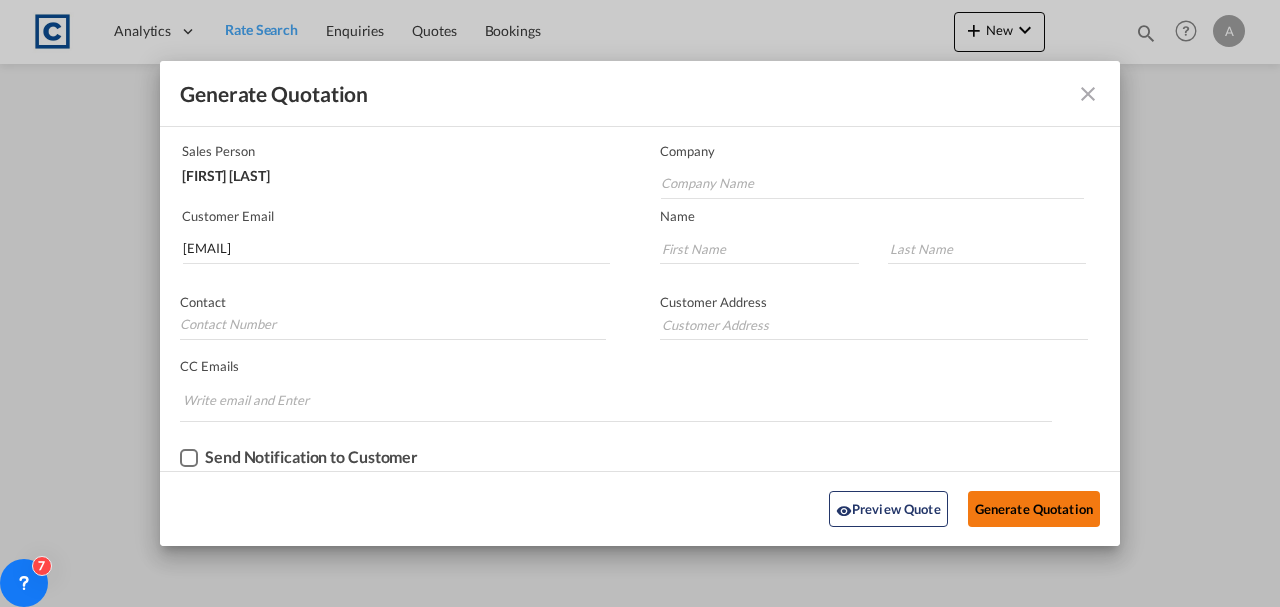 click on "Generate Quotation" at bounding box center (1034, 509) 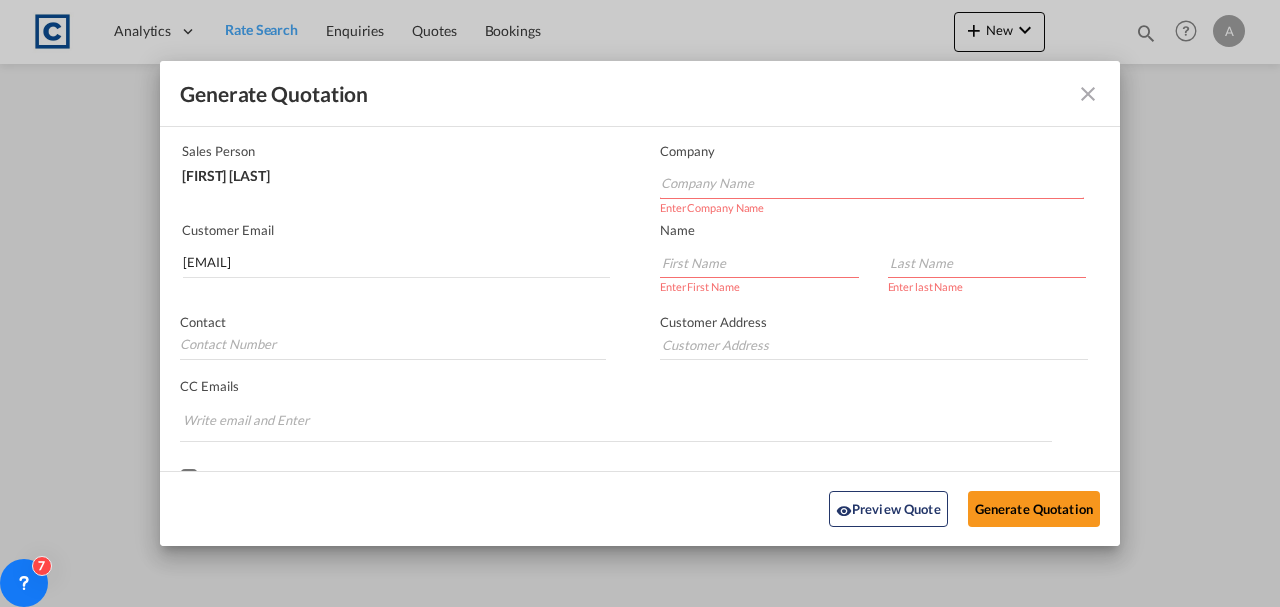 click on "reena@interken.com" at bounding box center [396, 258] 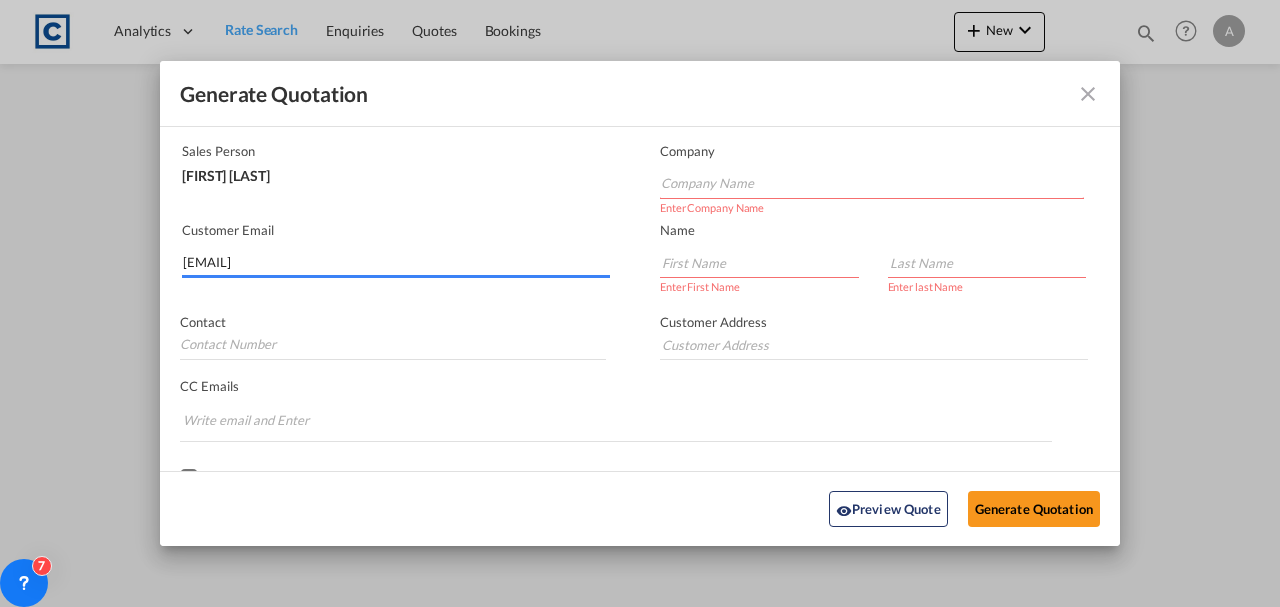 click on "reena@interken.com" at bounding box center [396, 263] 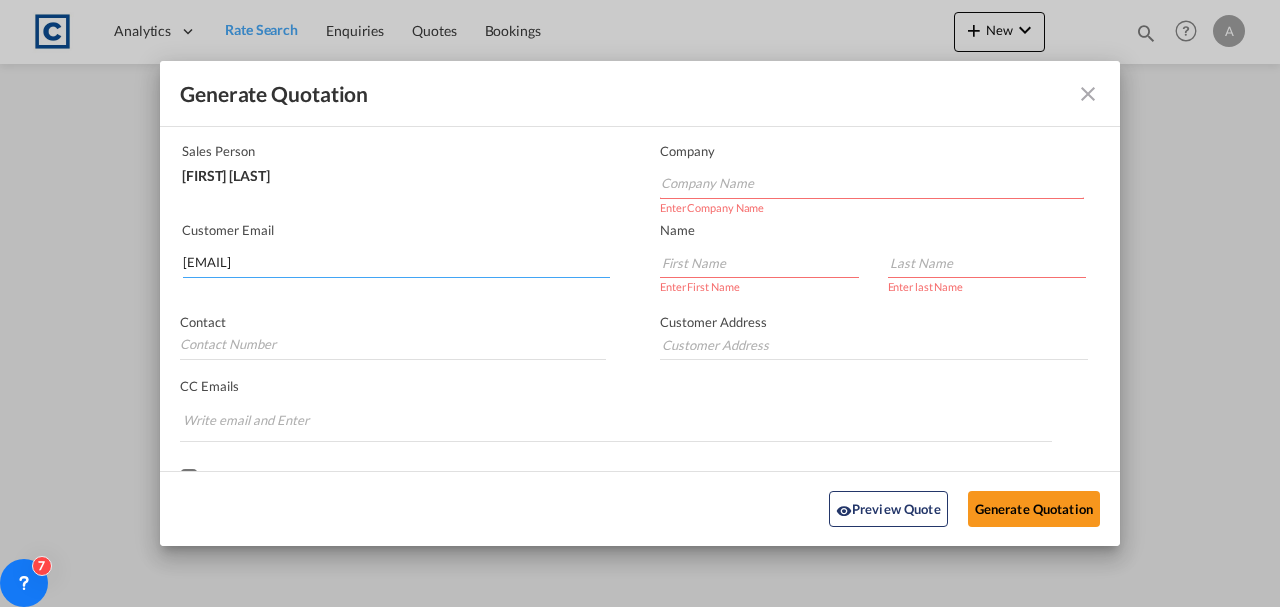 click on "reena@interken.com" at bounding box center (396, 263) 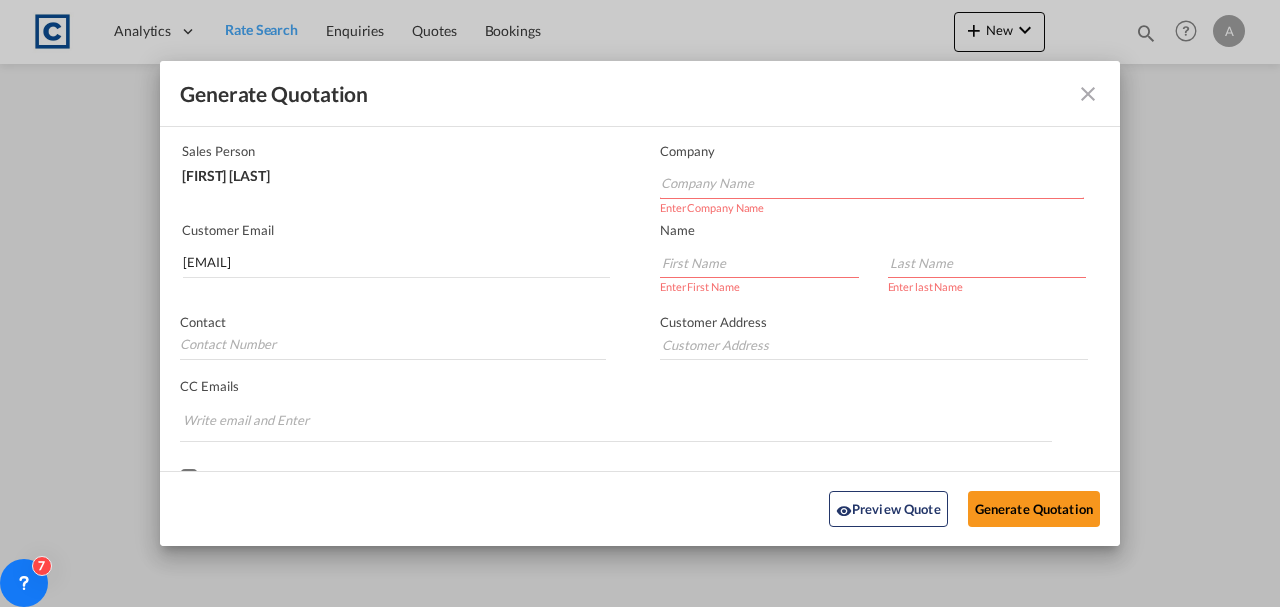 click at bounding box center [872, 184] 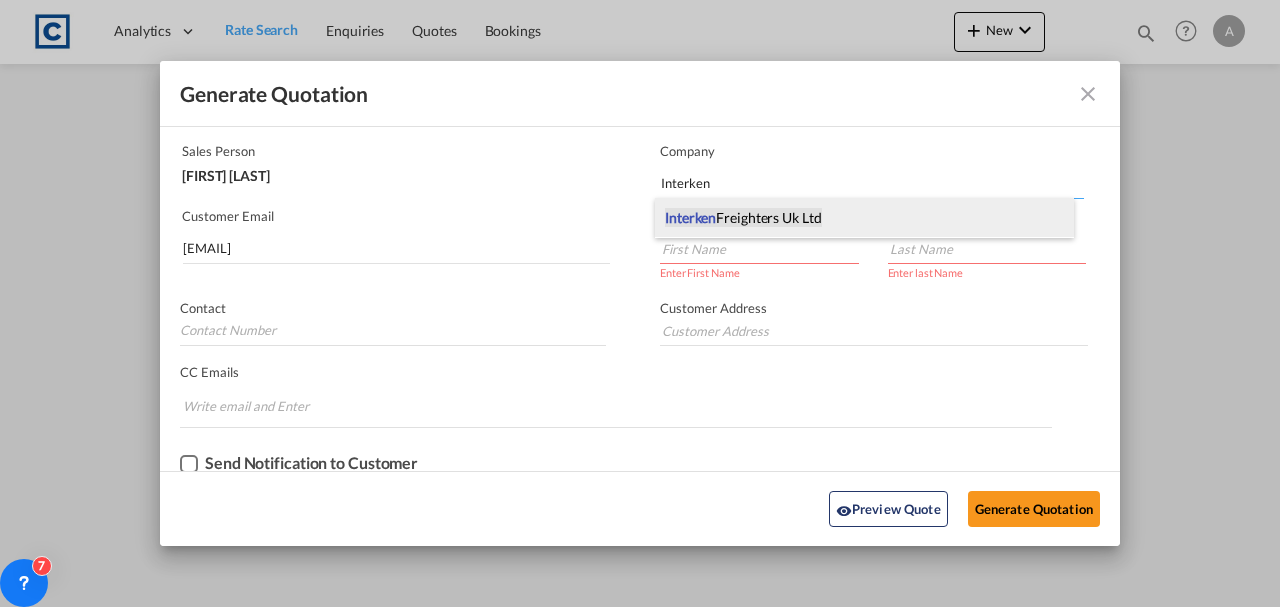 click on "Interken  Freighters Uk Ltd" at bounding box center (743, 218) 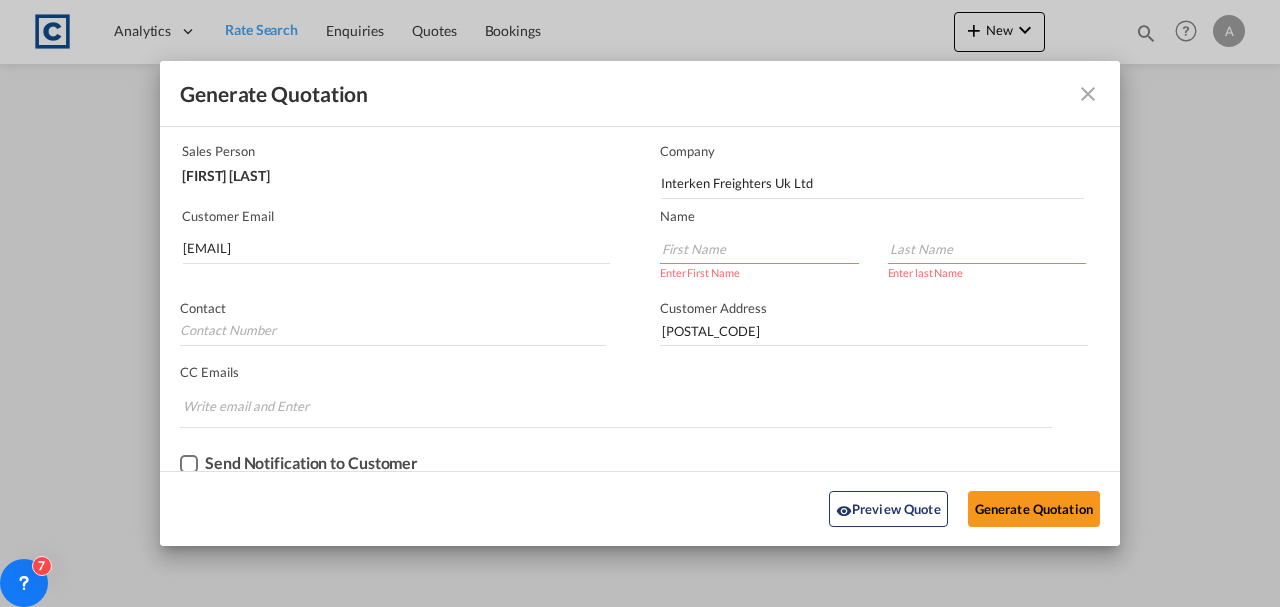 click at bounding box center [759, 249] 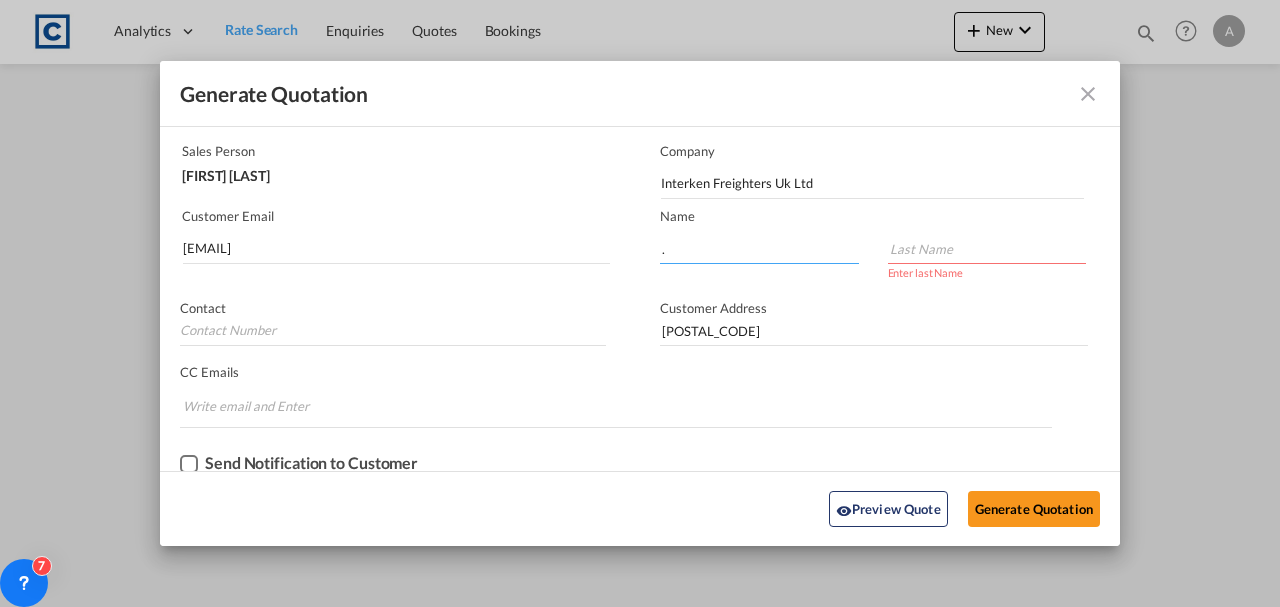type on "." 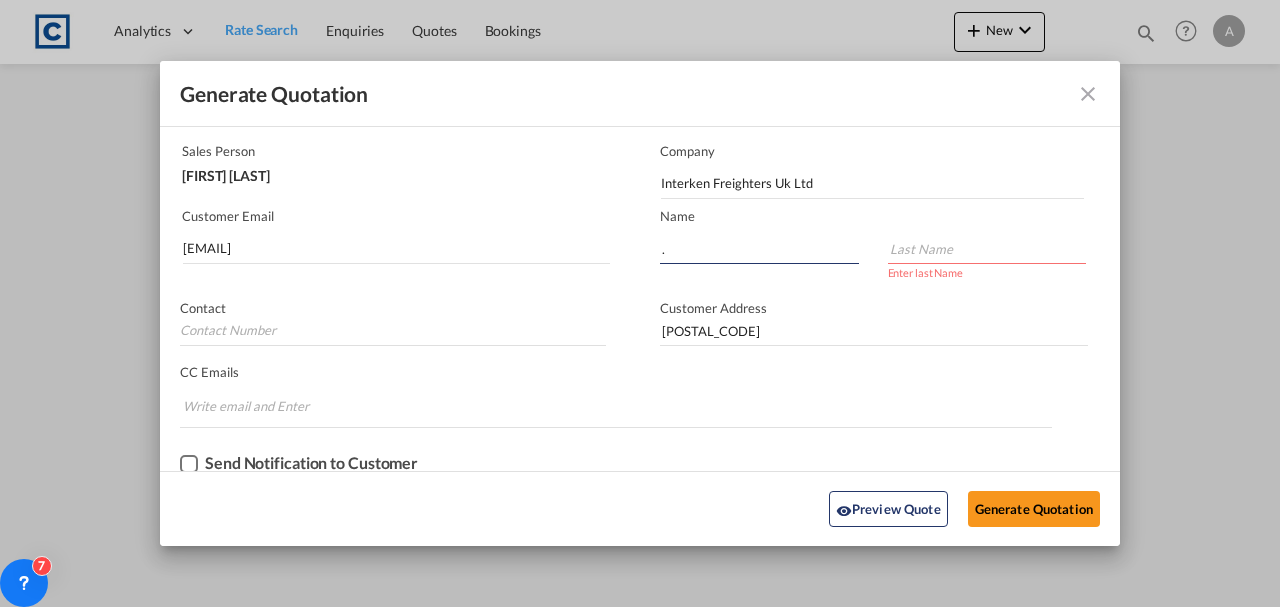 click at bounding box center (987, 249) 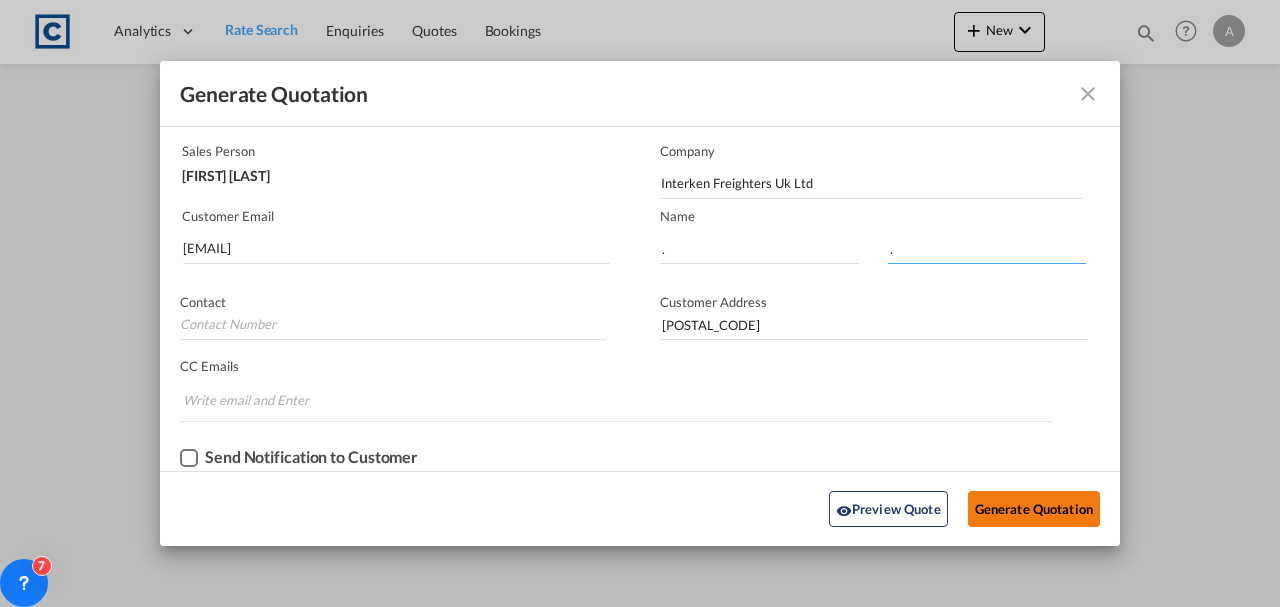 type on "." 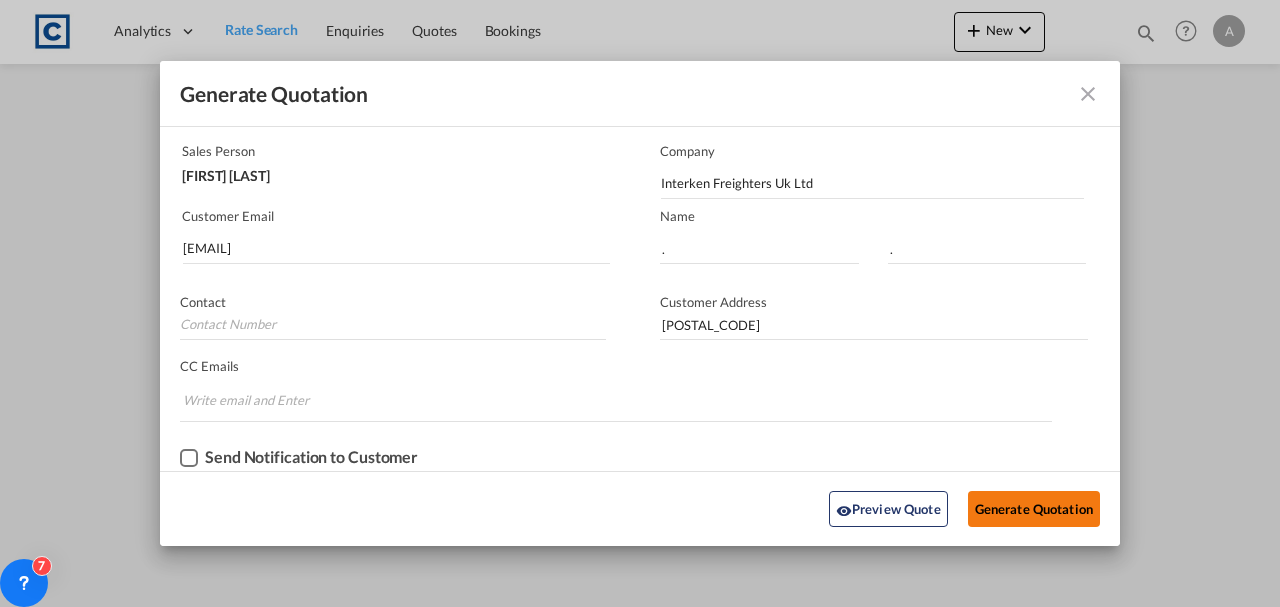 click on "Generate Quotation" at bounding box center (1034, 509) 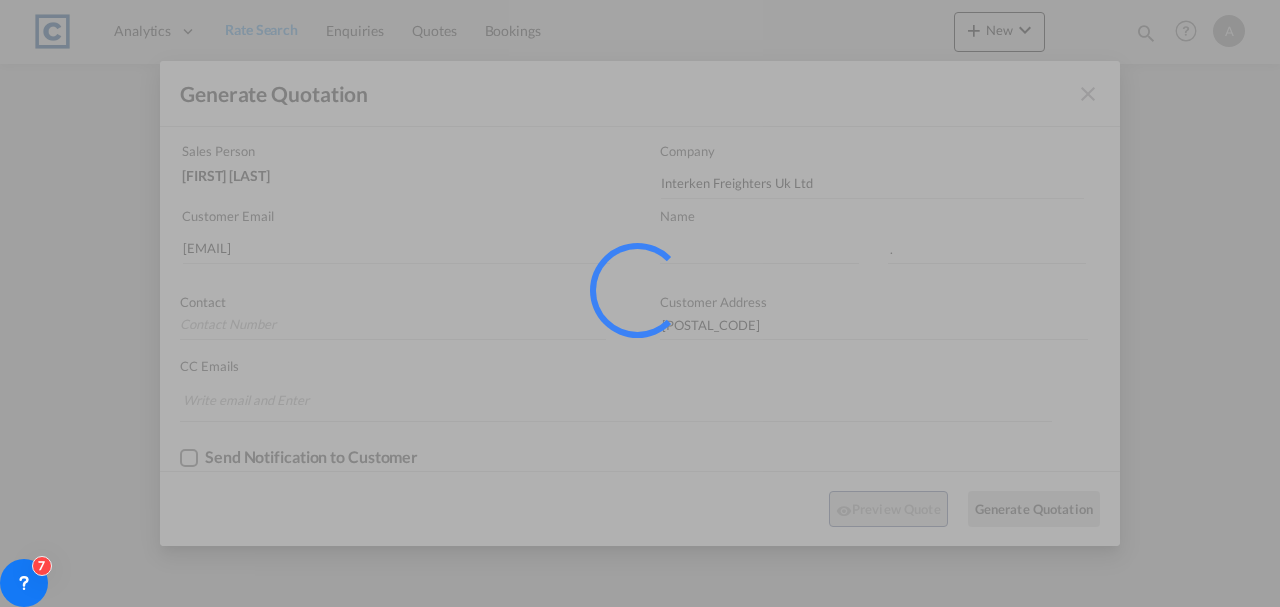 scroll, scrollTop: 0, scrollLeft: 0, axis: both 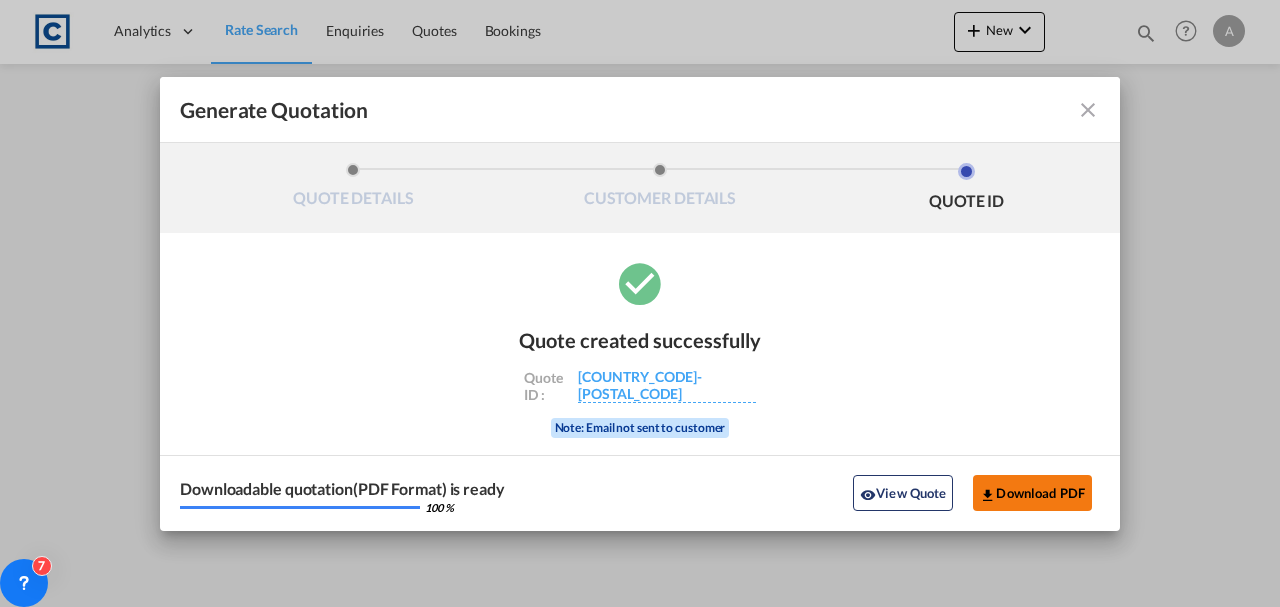 click on "Download PDF" at bounding box center (1032, 493) 